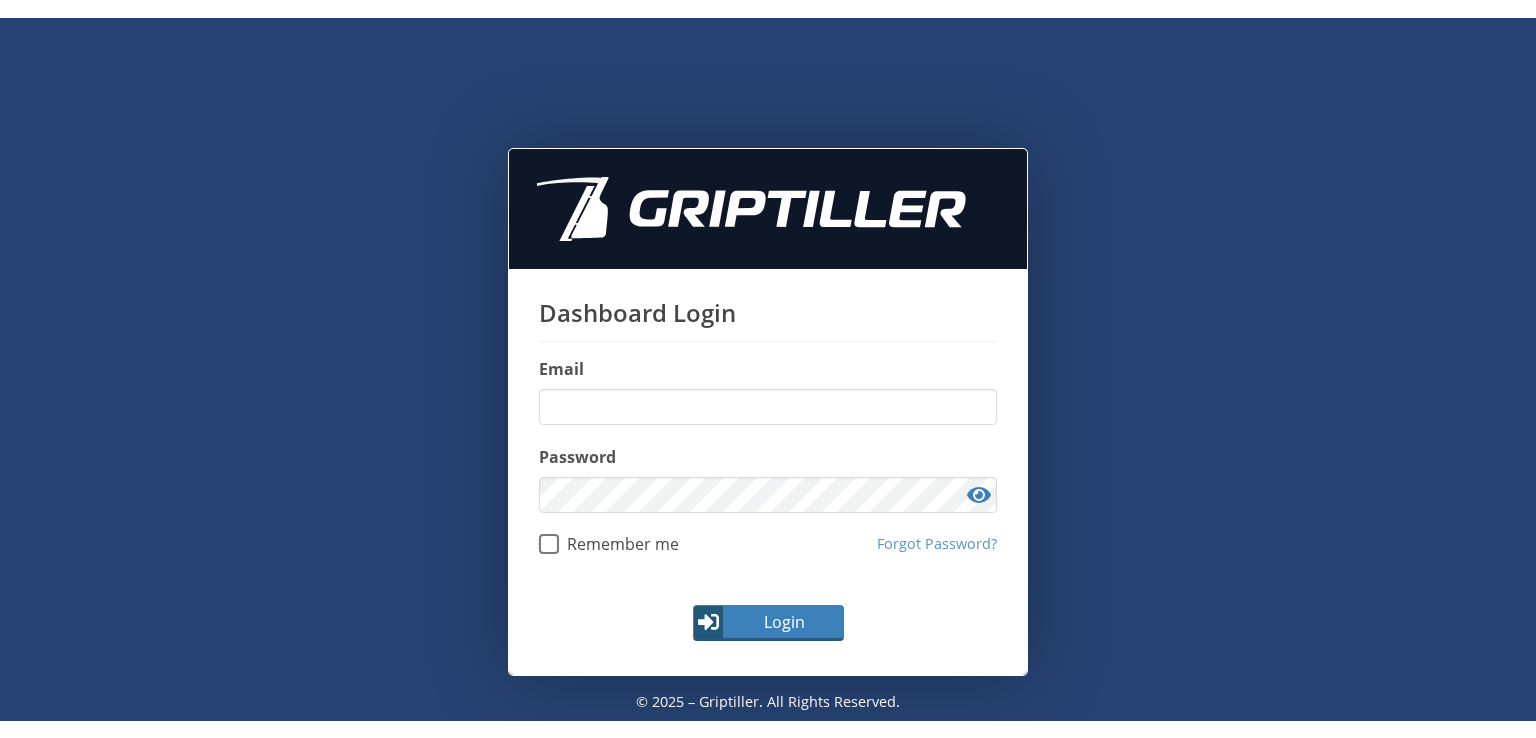 scroll, scrollTop: 0, scrollLeft: 0, axis: both 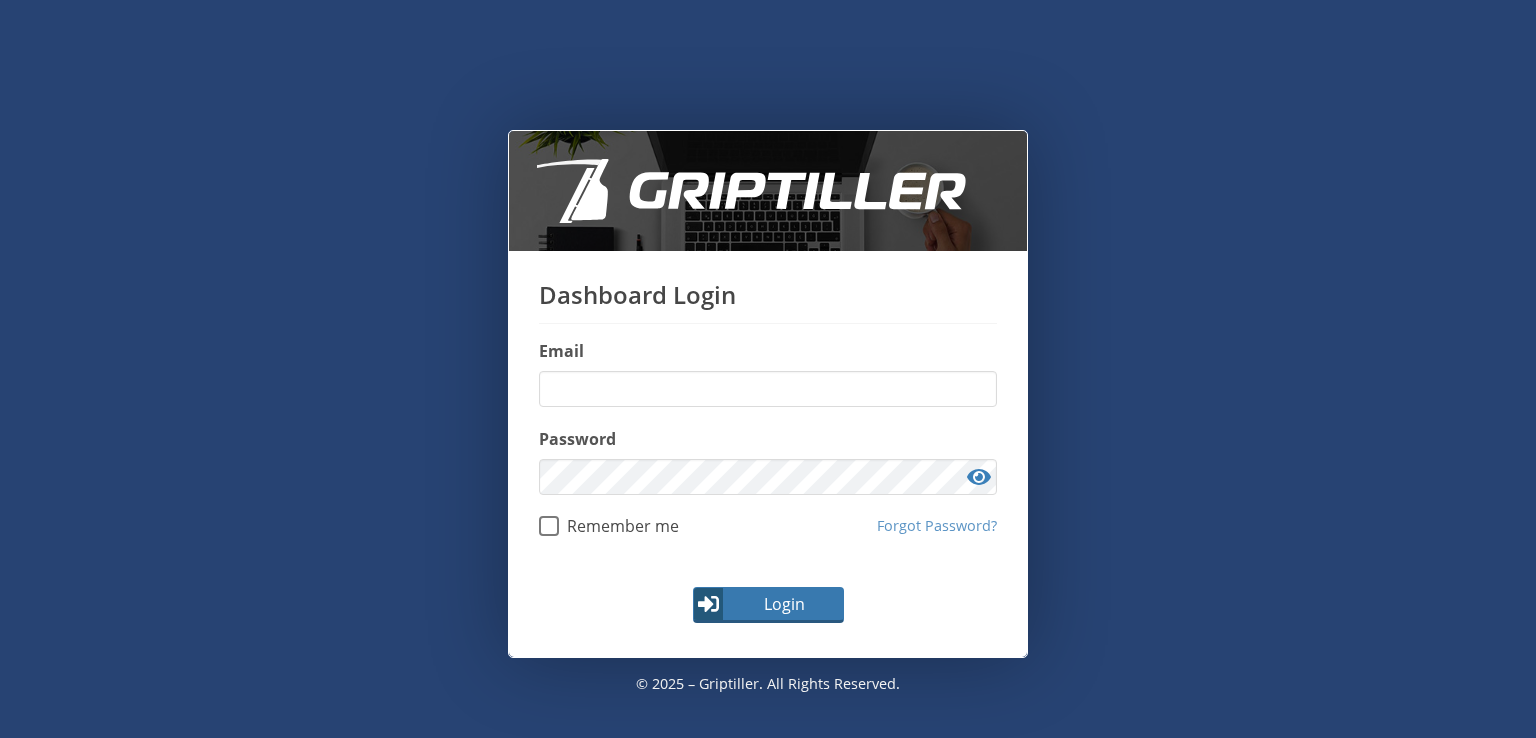 type on "**********" 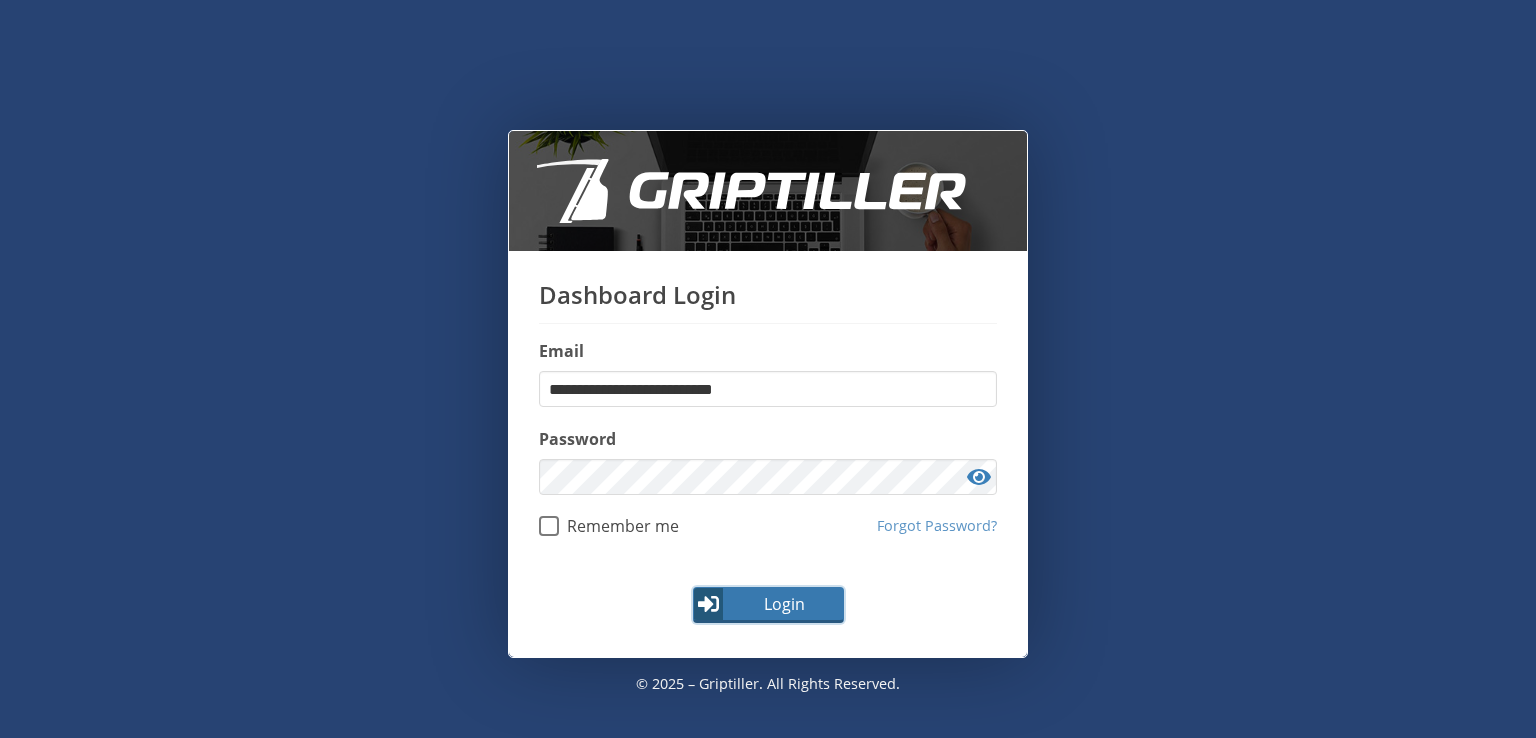 click on "Login" at bounding box center [784, 604] 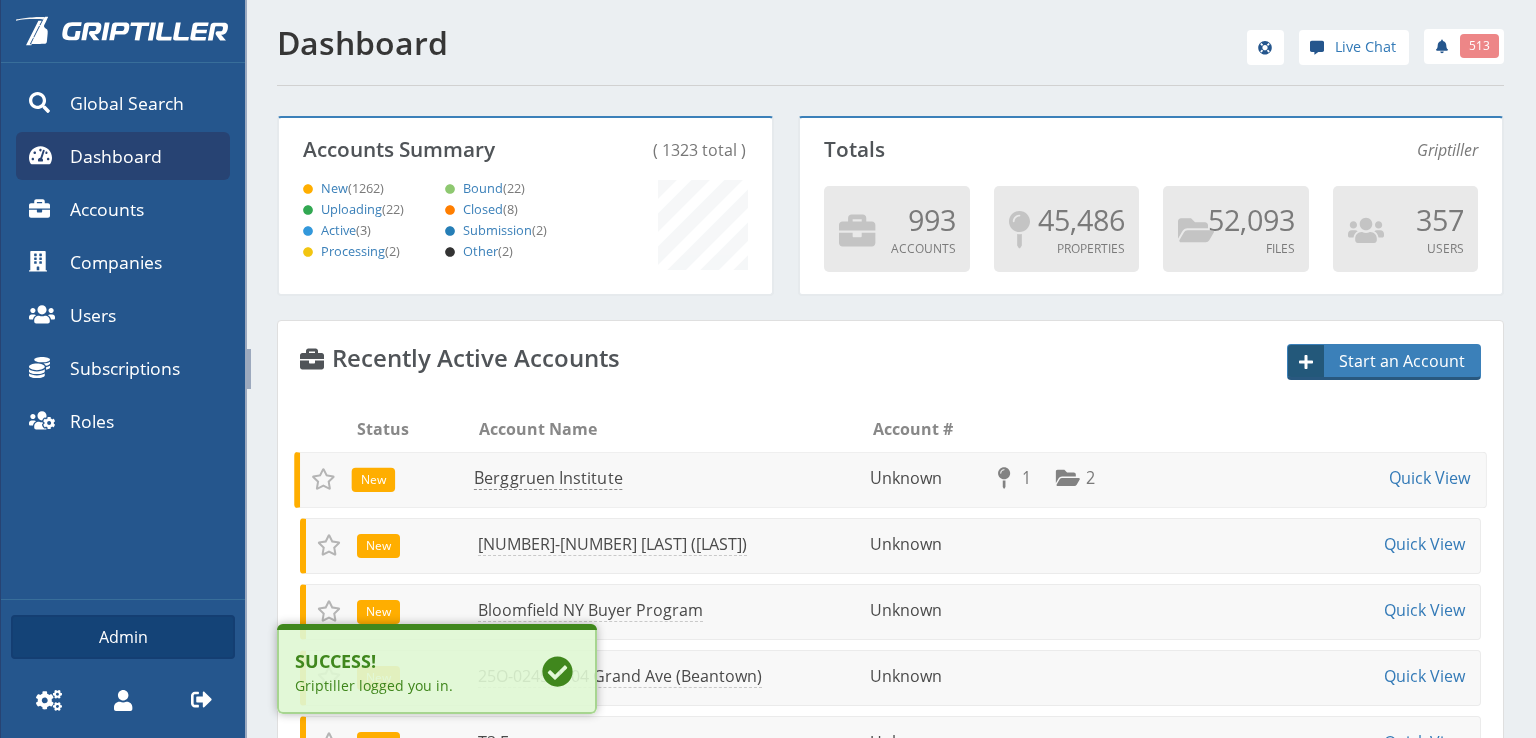 scroll, scrollTop: 999823, scrollLeft: 999512, axis: both 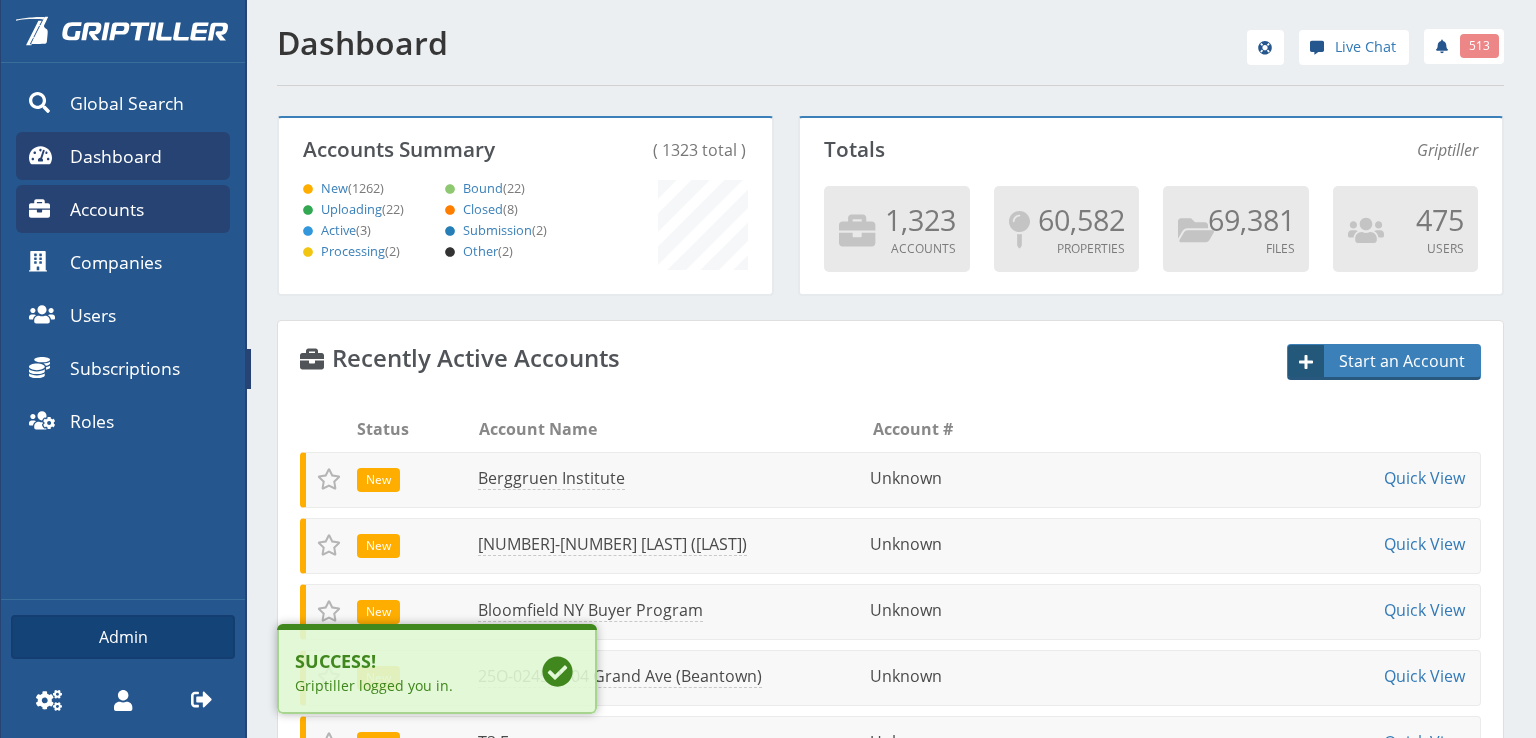 click on "Accounts" at bounding box center [107, 209] 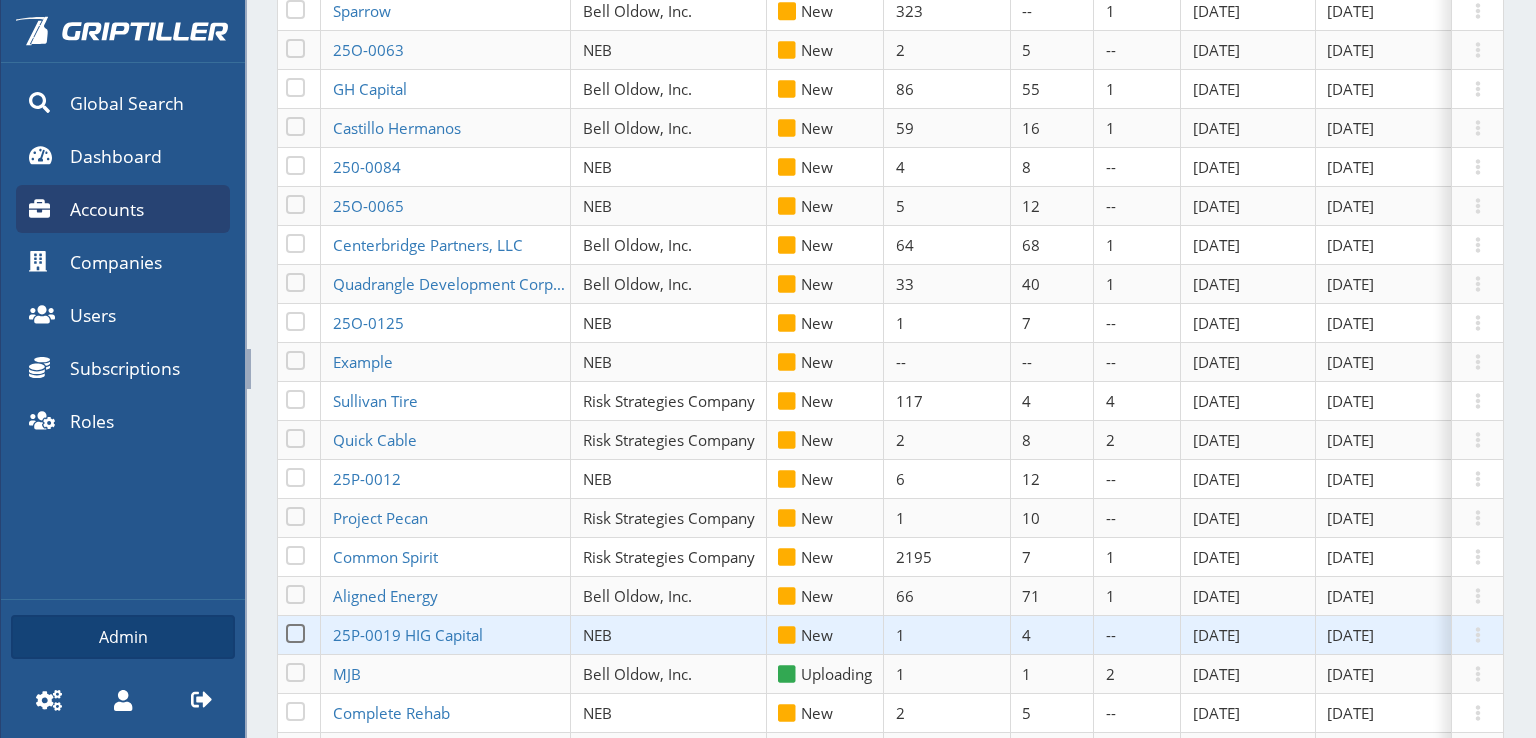 scroll, scrollTop: 1900, scrollLeft: 0, axis: vertical 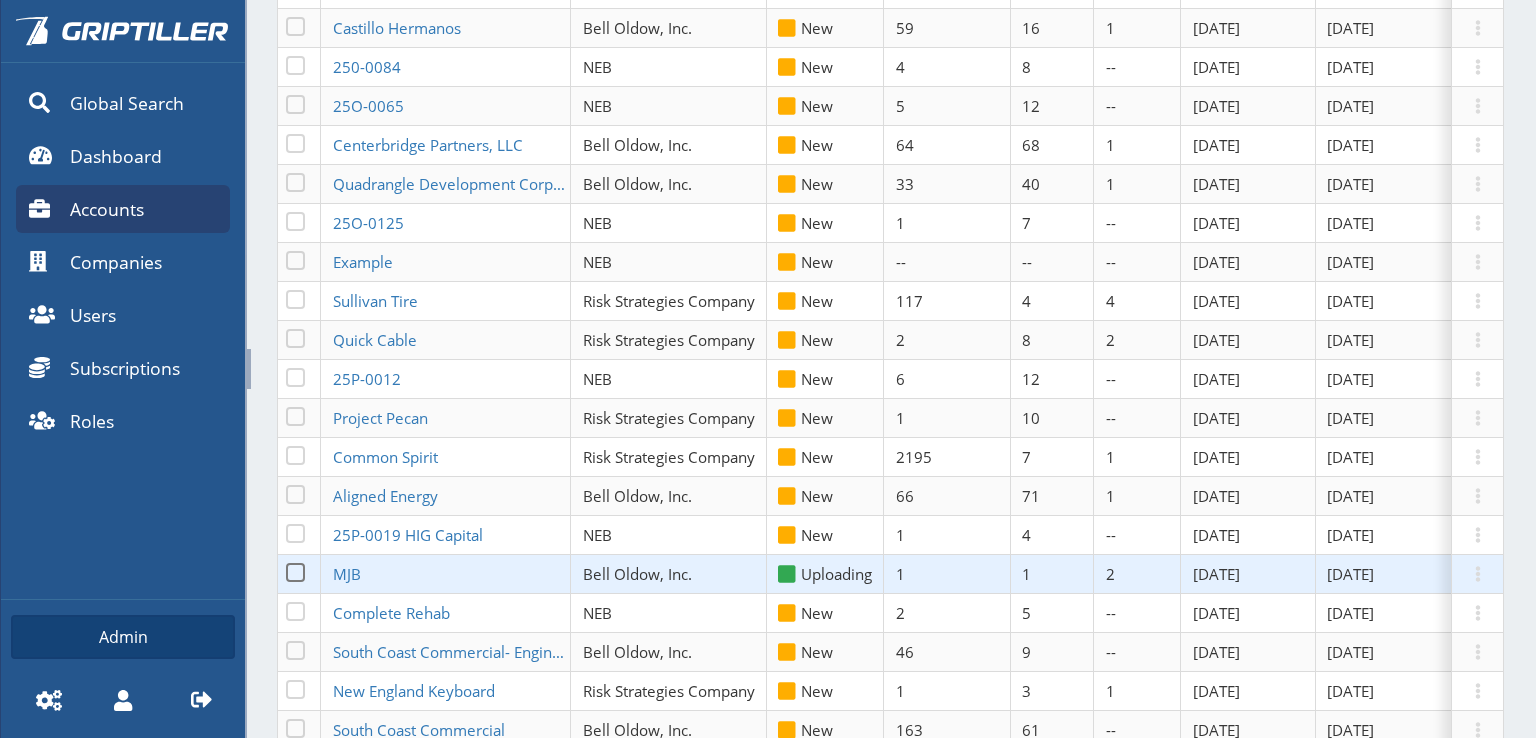click on "MJB" at bounding box center [446, 574] 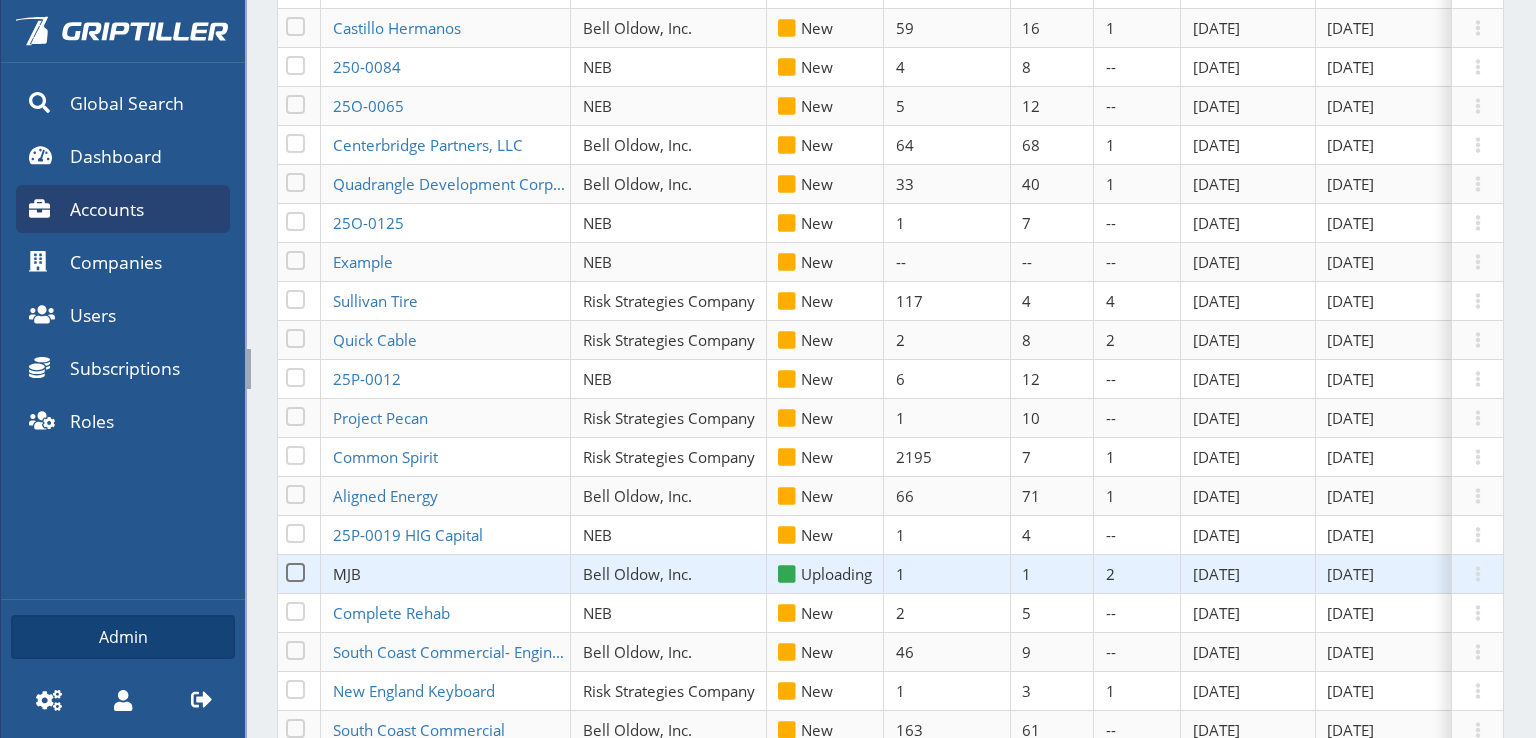 click on "MJB" at bounding box center (347, 574) 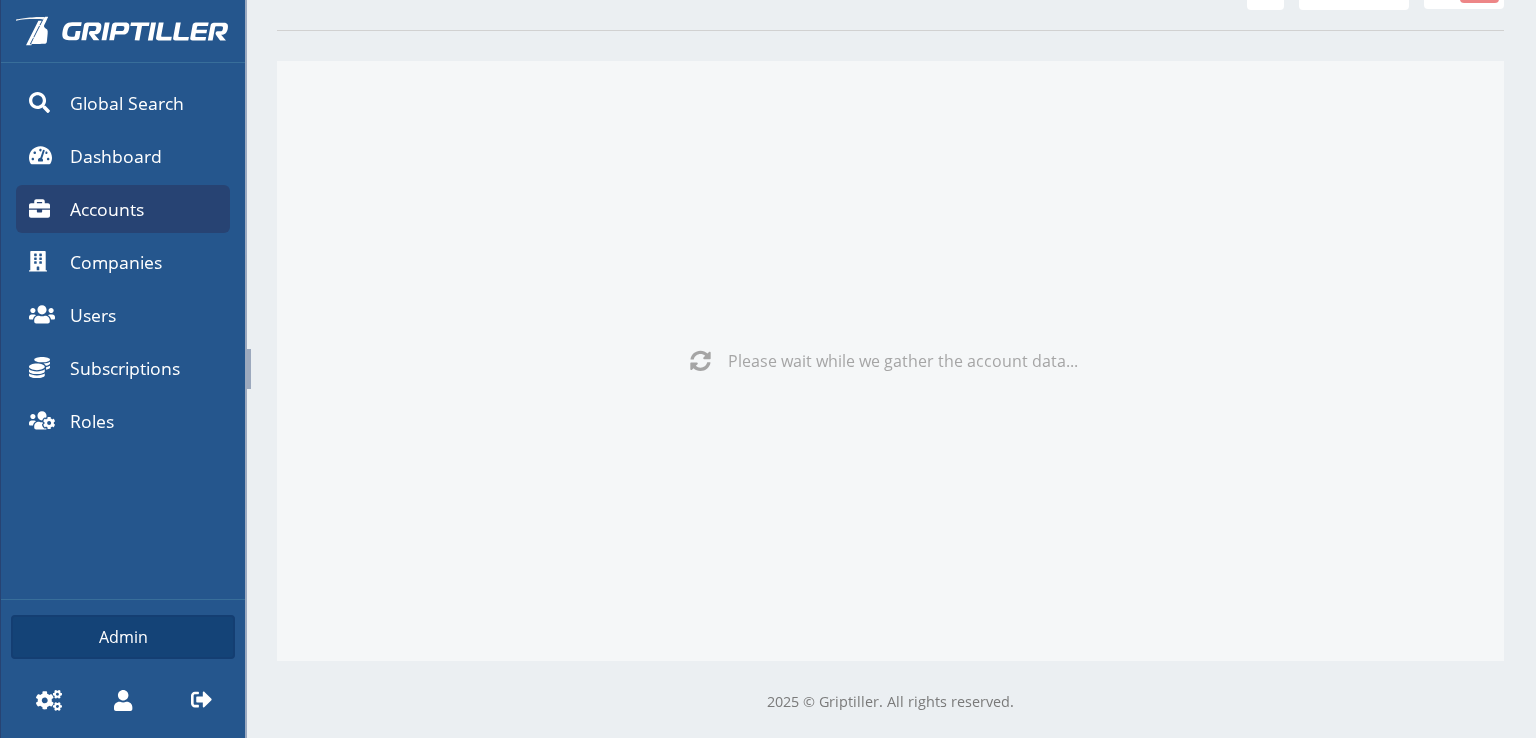 scroll, scrollTop: 347, scrollLeft: 0, axis: vertical 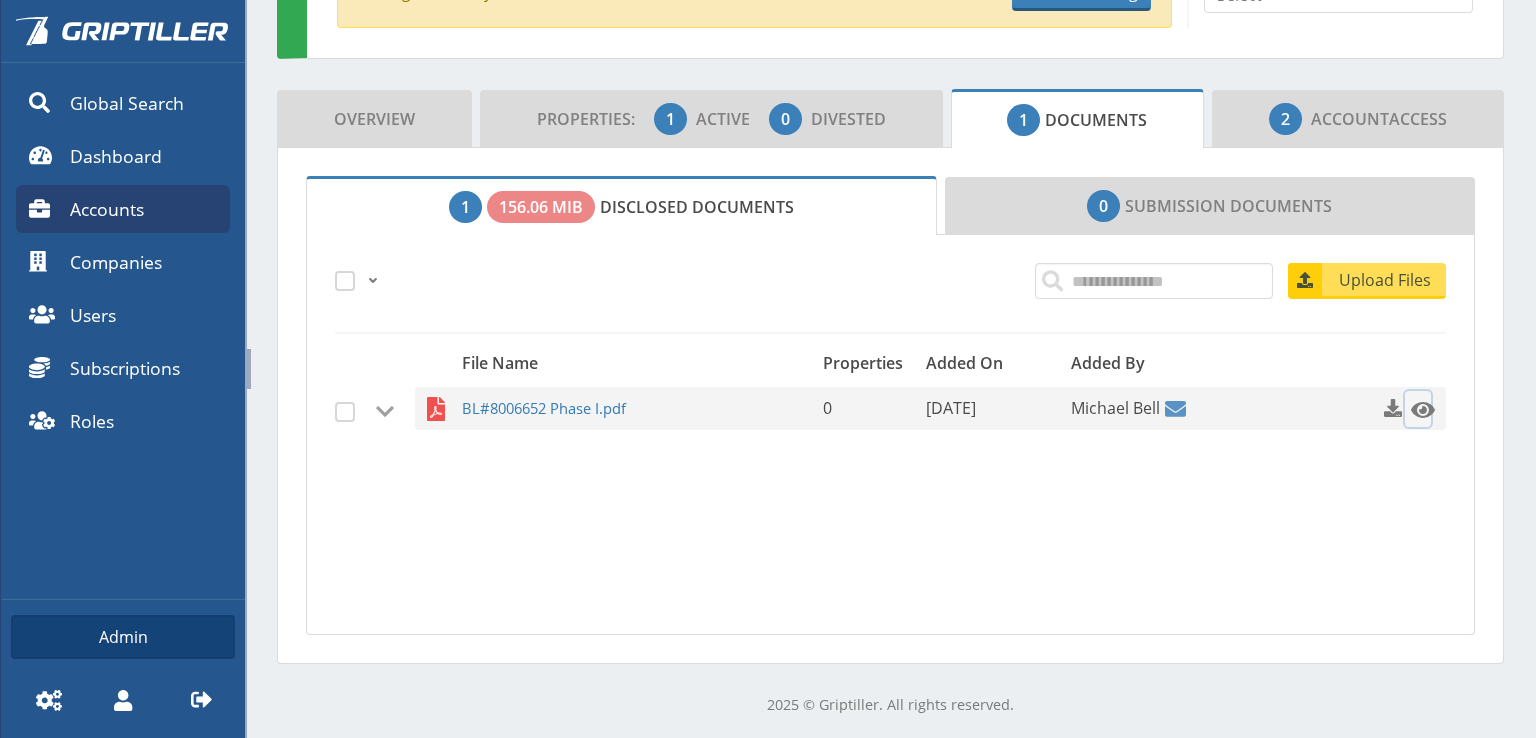 click at bounding box center (1423, 410) 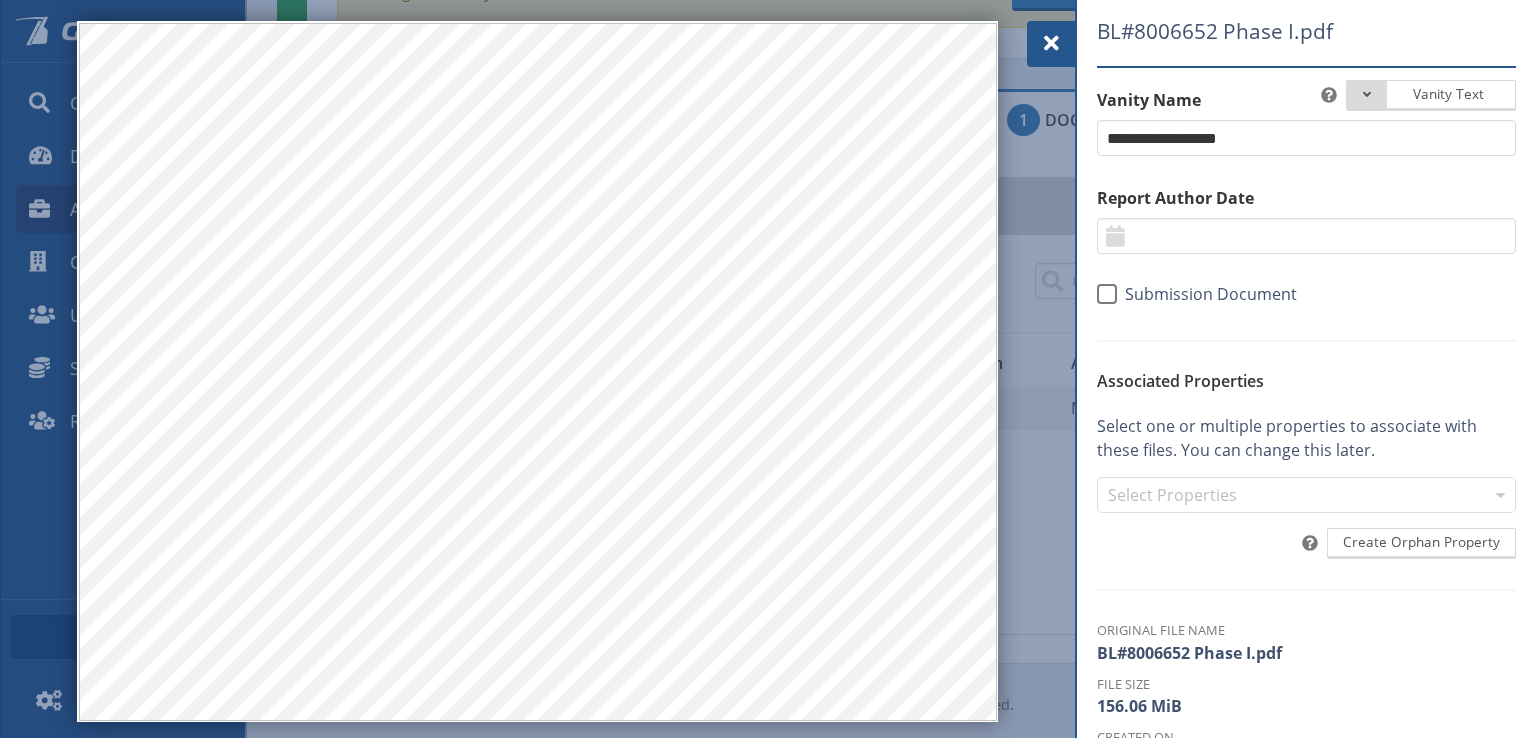 click at bounding box center [1051, 43] 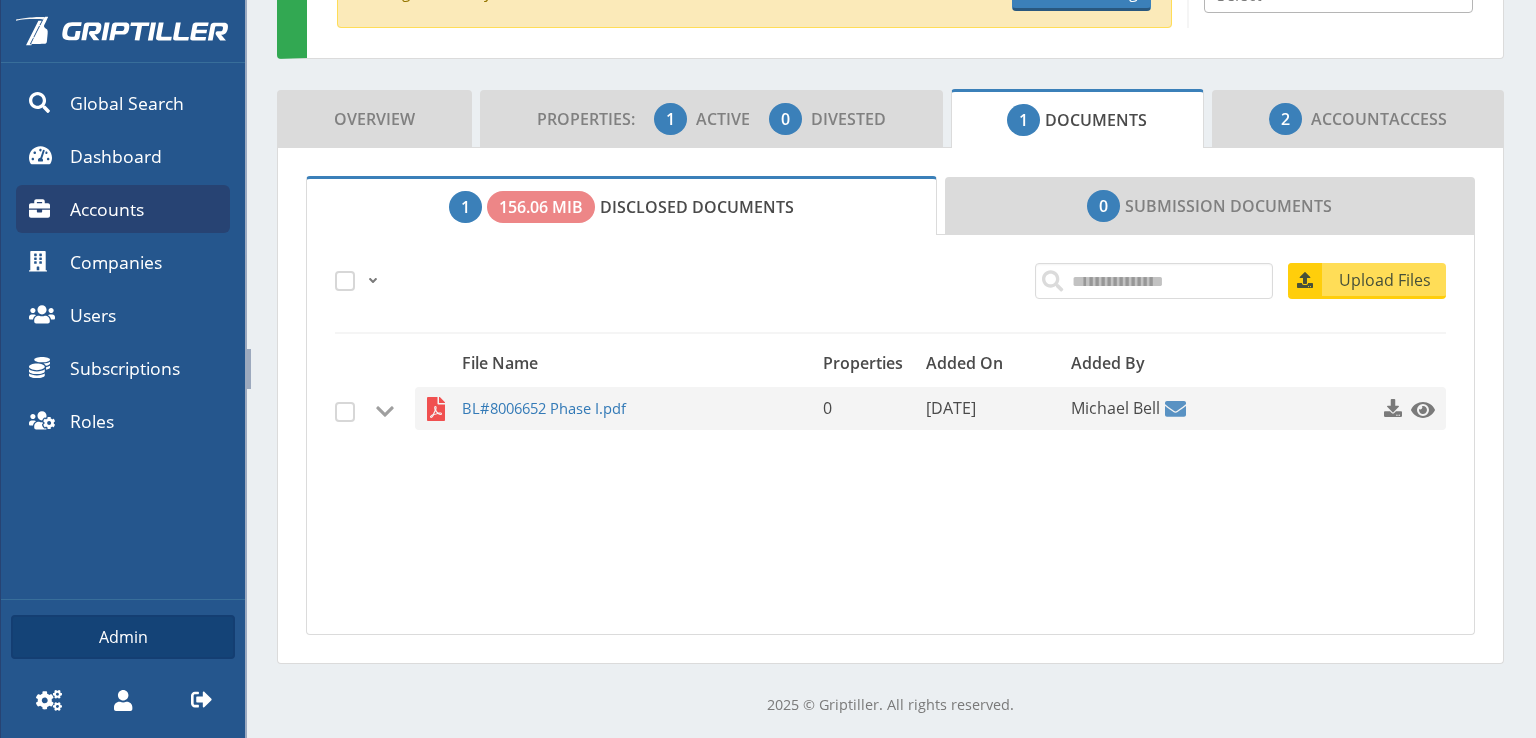 click on "Account" at bounding box center (1350, 119) 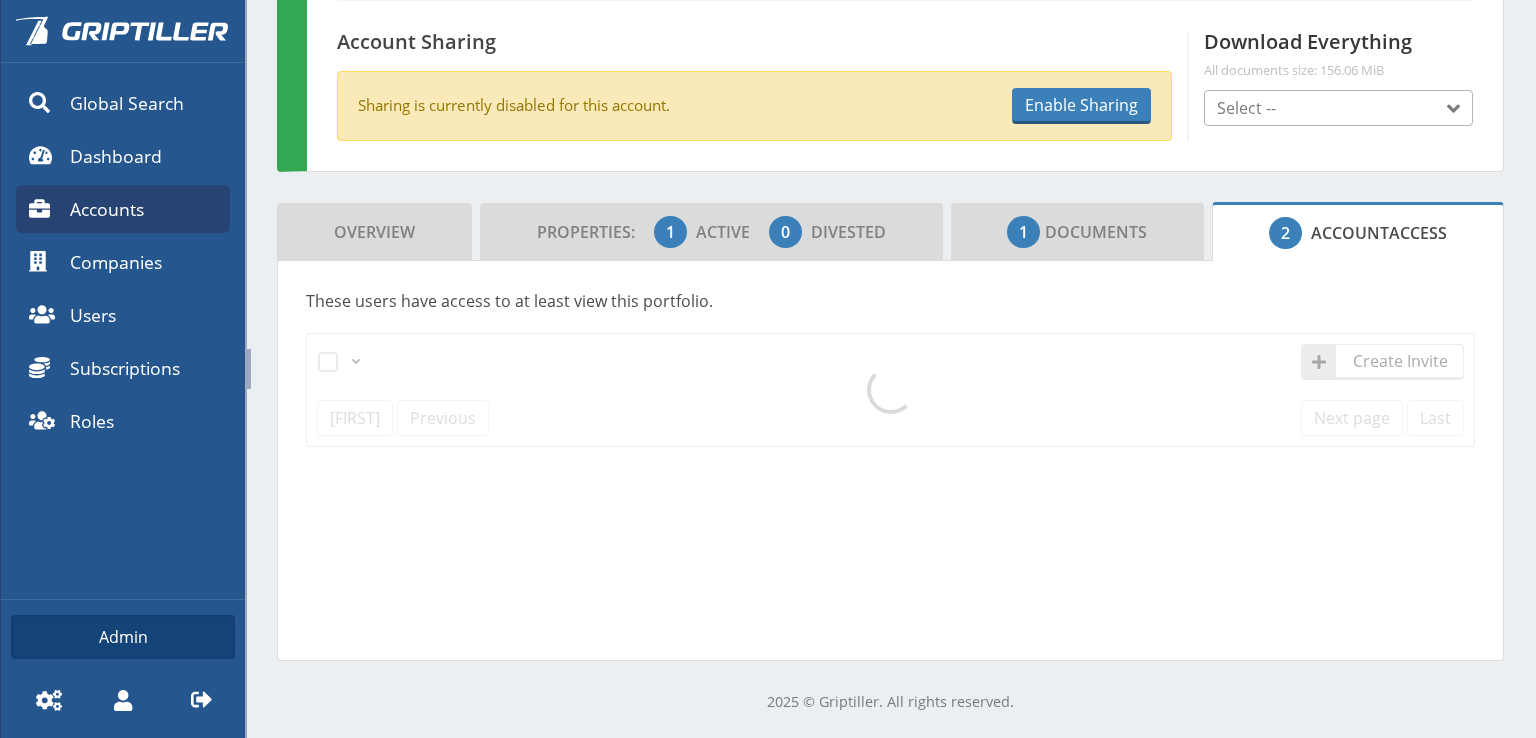 scroll, scrollTop: 232, scrollLeft: 0, axis: vertical 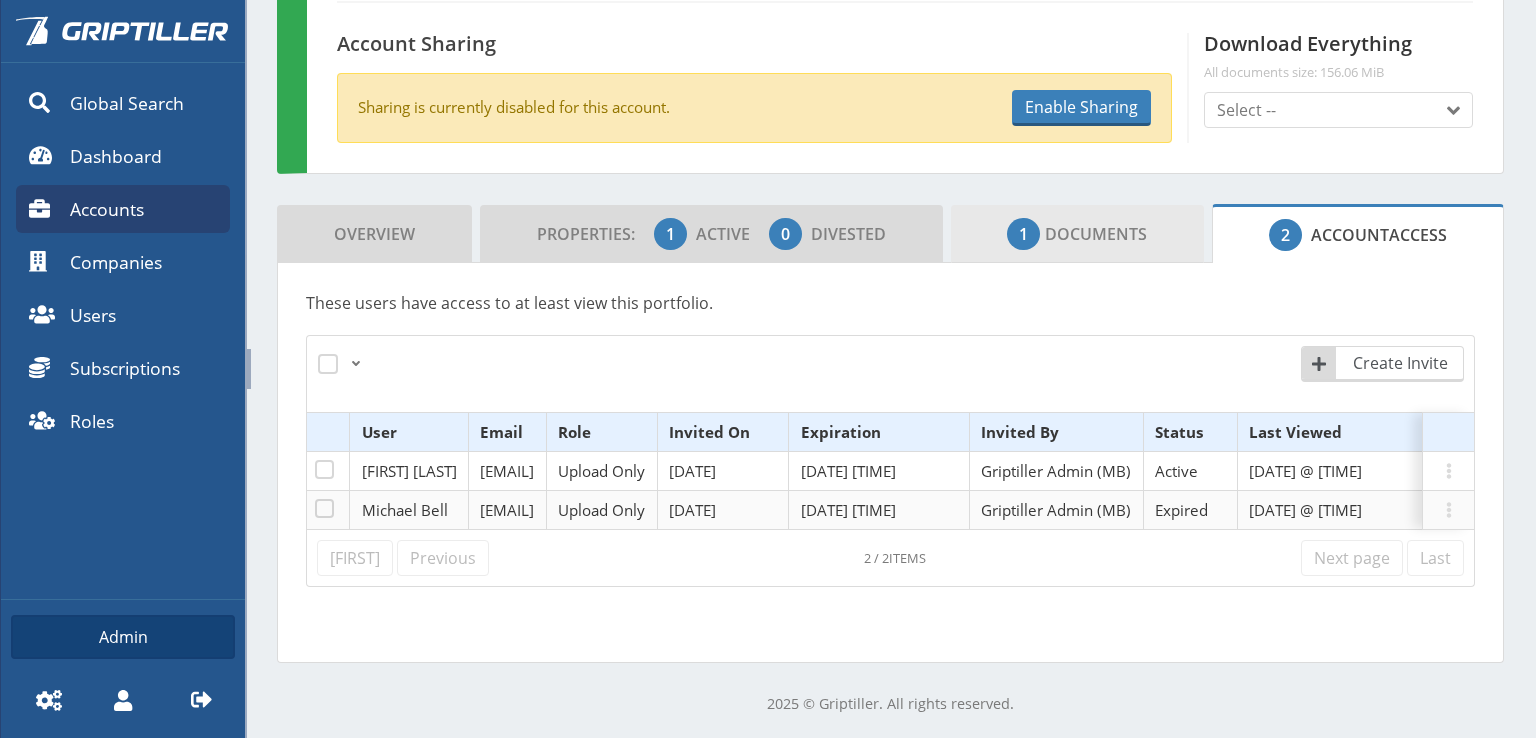 click on "1
Documents" at bounding box center [1077, 234] 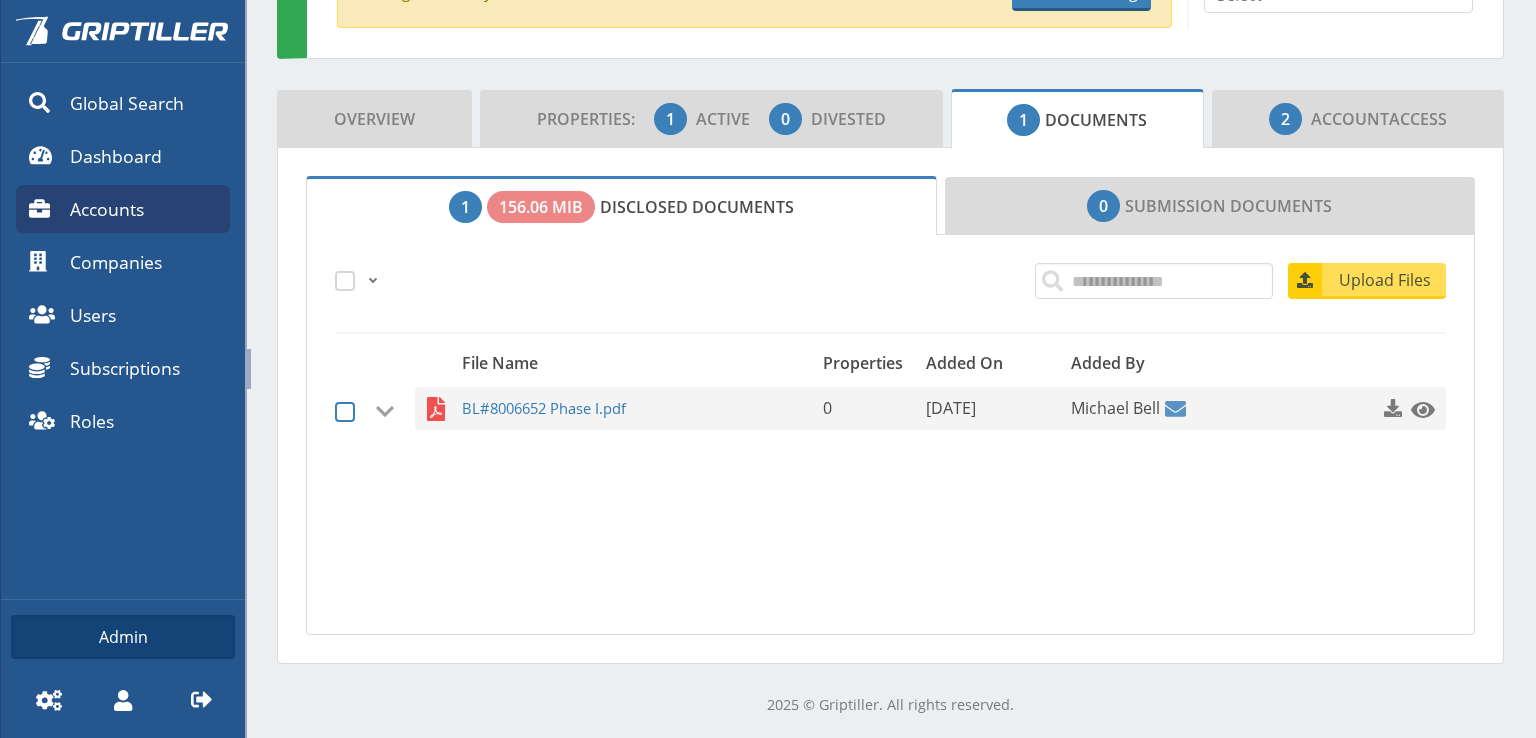 click at bounding box center [345, 412] 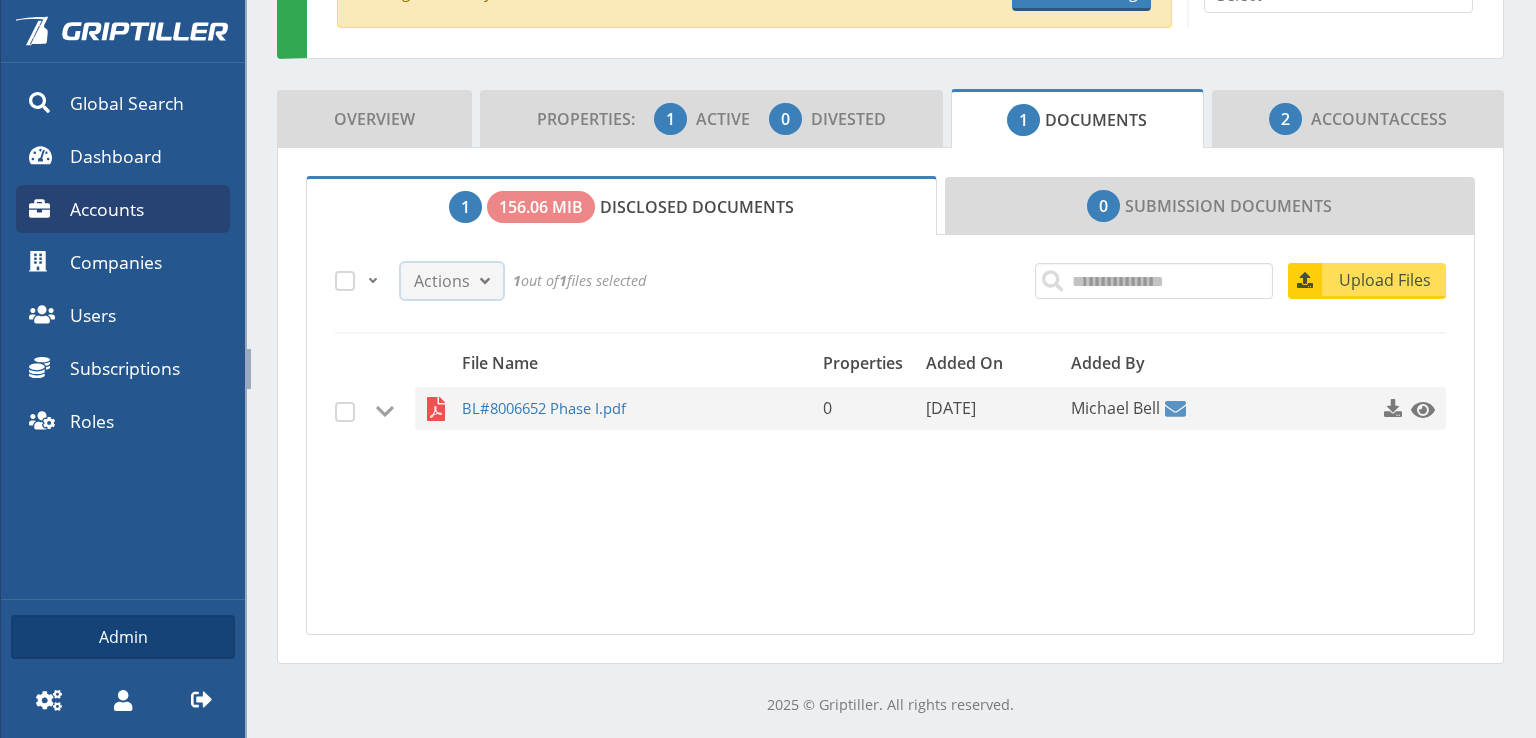 click on "Actions" at bounding box center [442, 281] 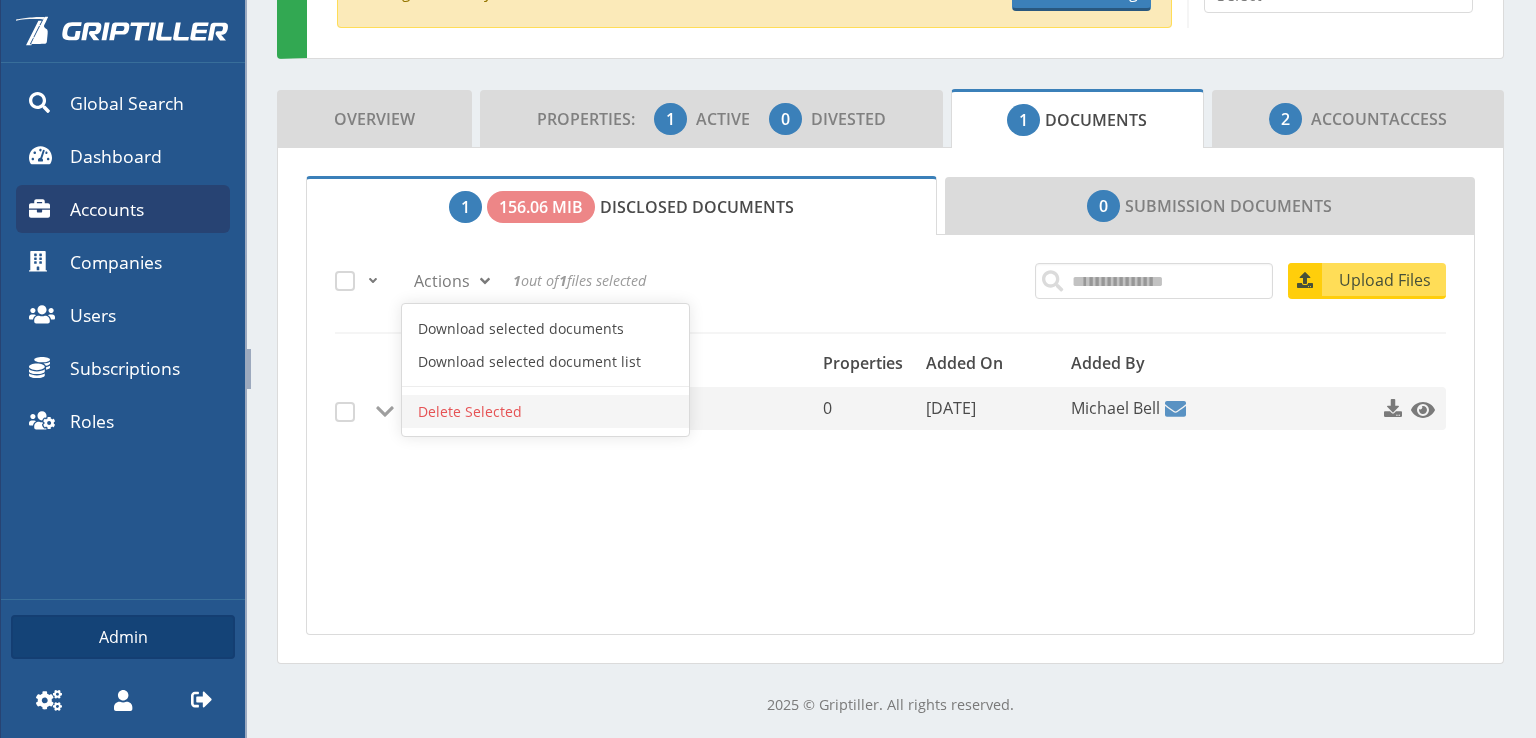 click on "Delete Selected" at bounding box center [470, 411] 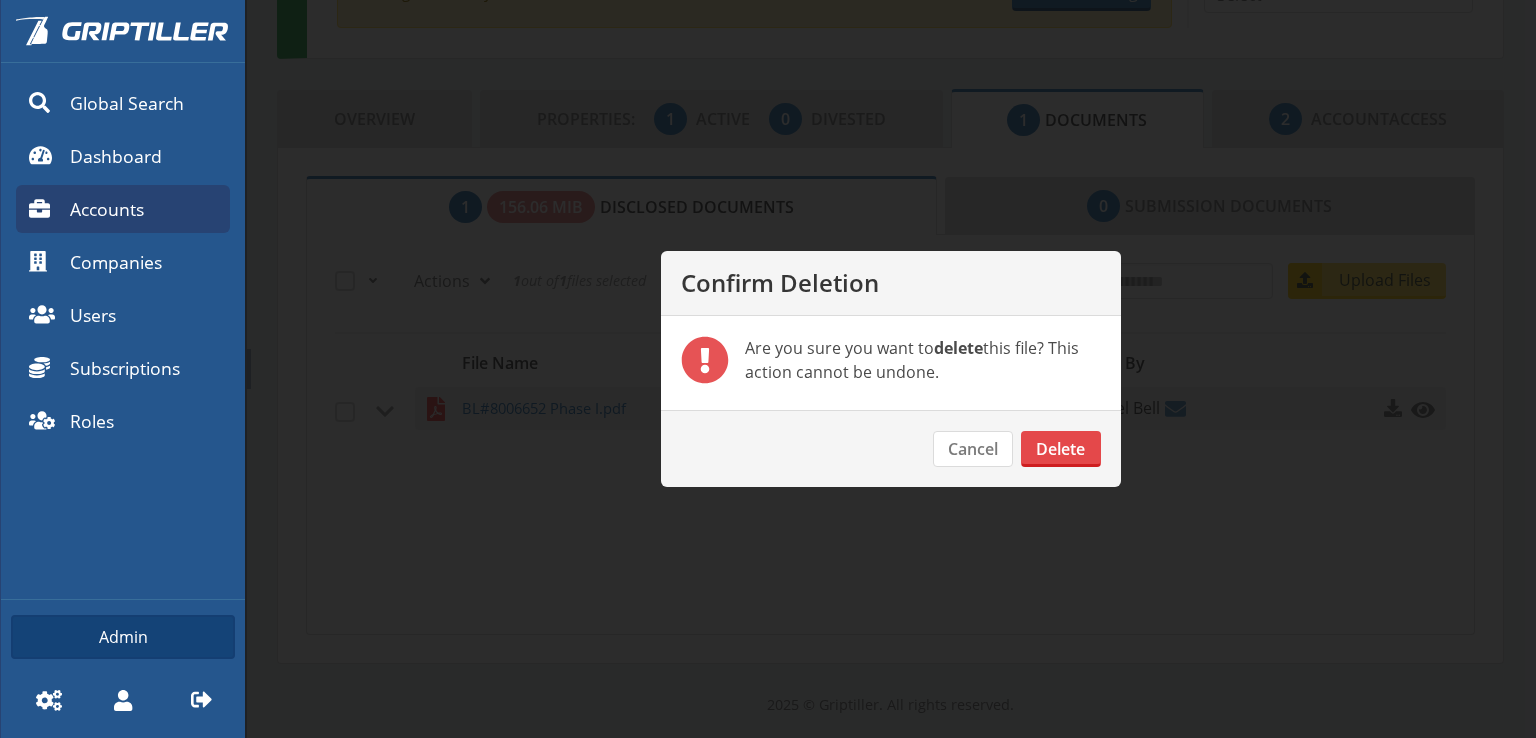 click on "Delete" at bounding box center [1061, 449] 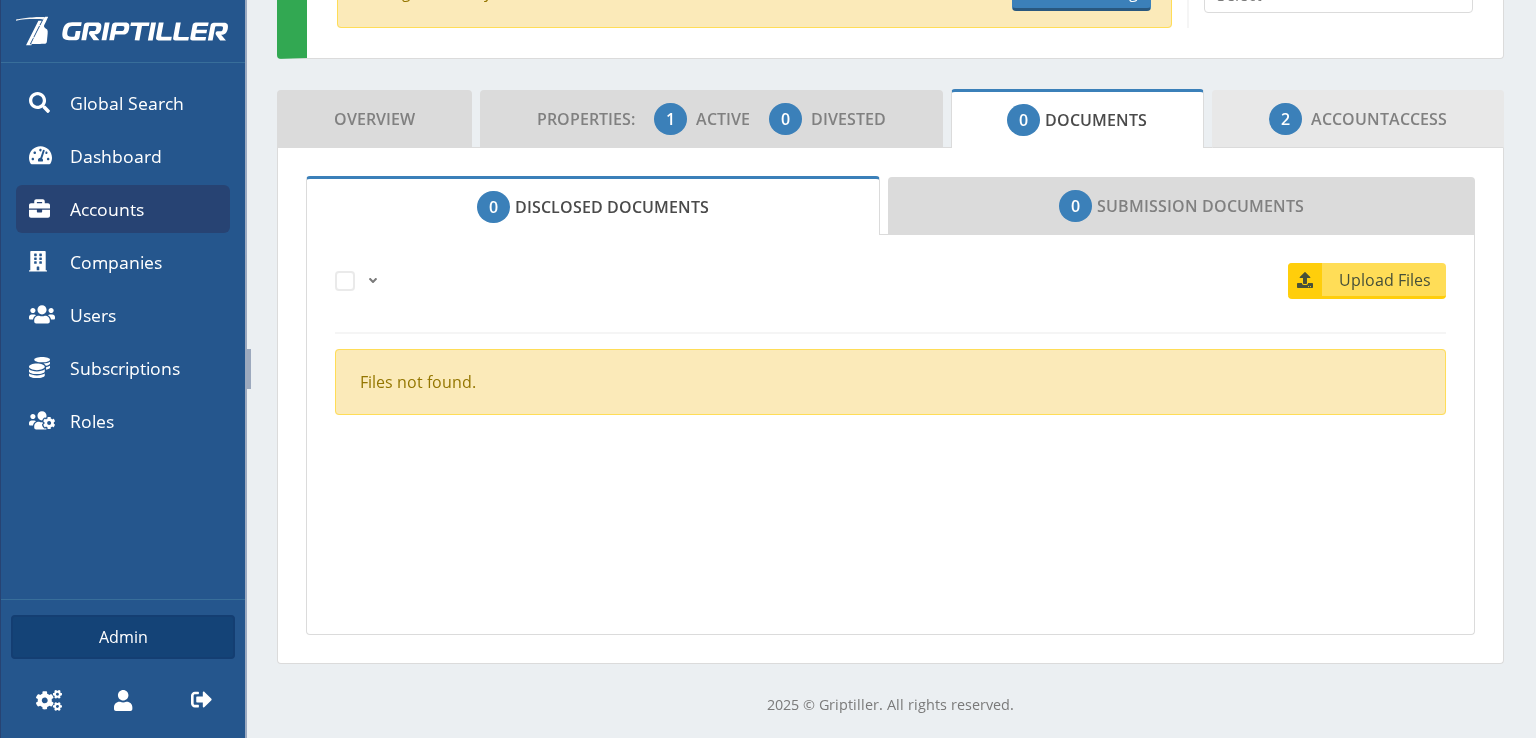 click on "Account" at bounding box center (1350, 119) 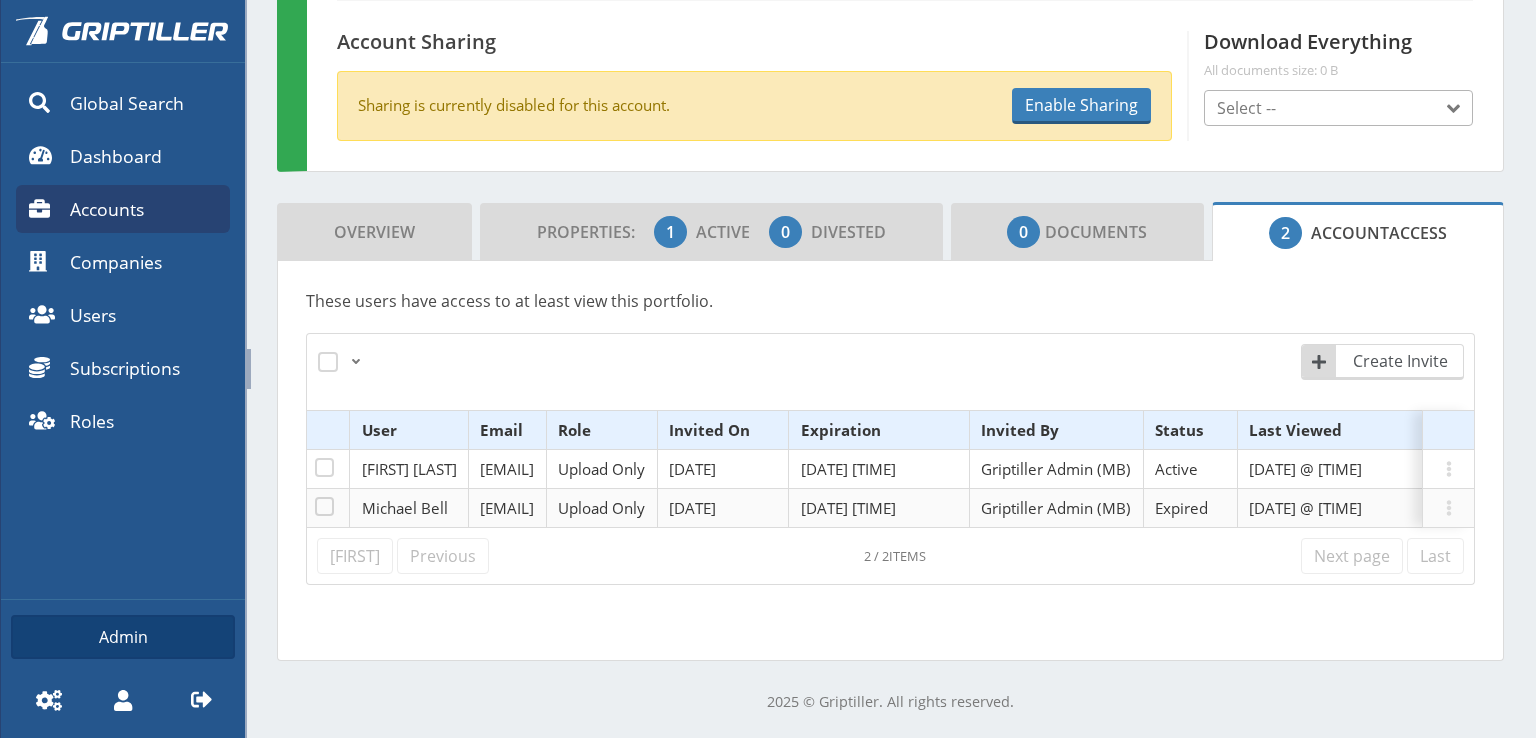 scroll, scrollTop: 232, scrollLeft: 0, axis: vertical 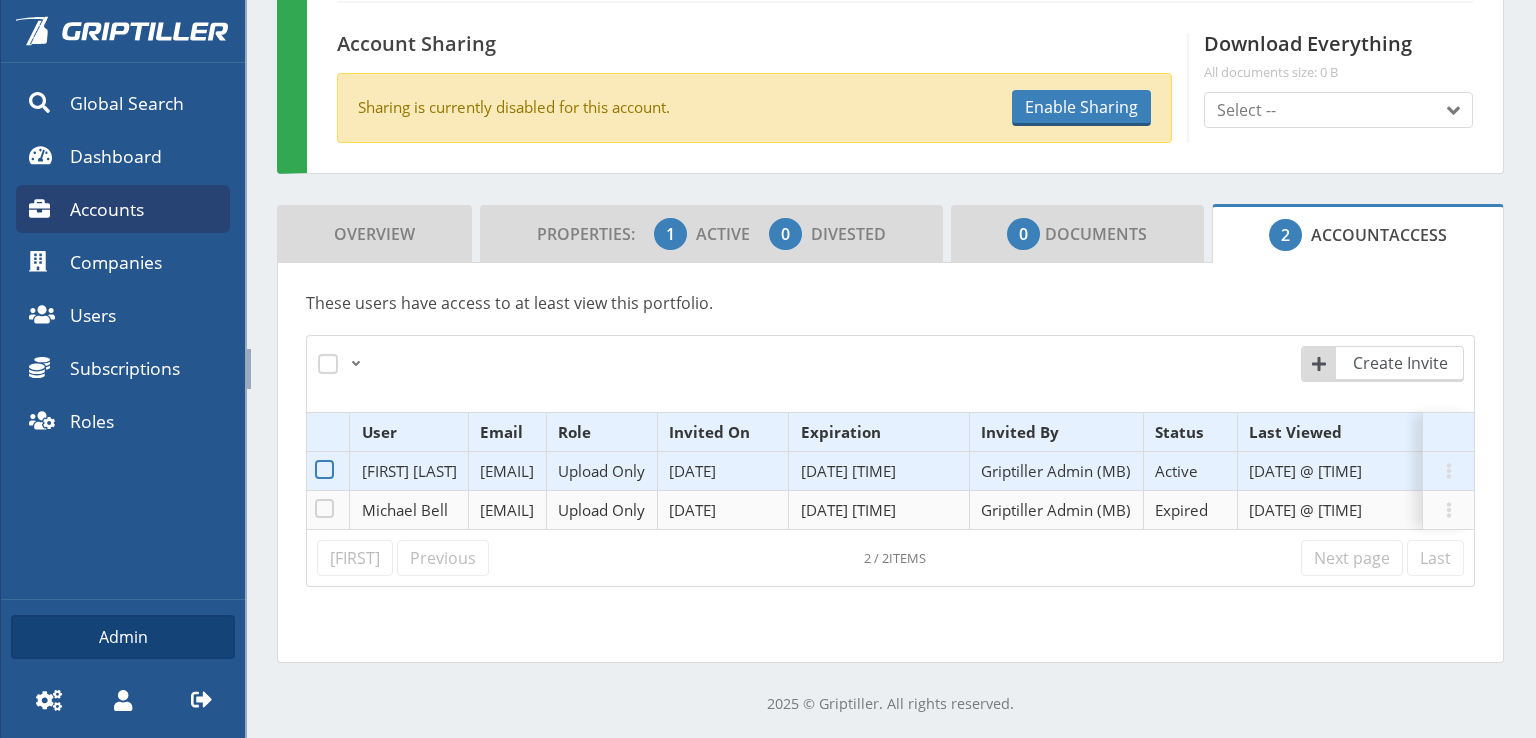 click at bounding box center [324, 469] 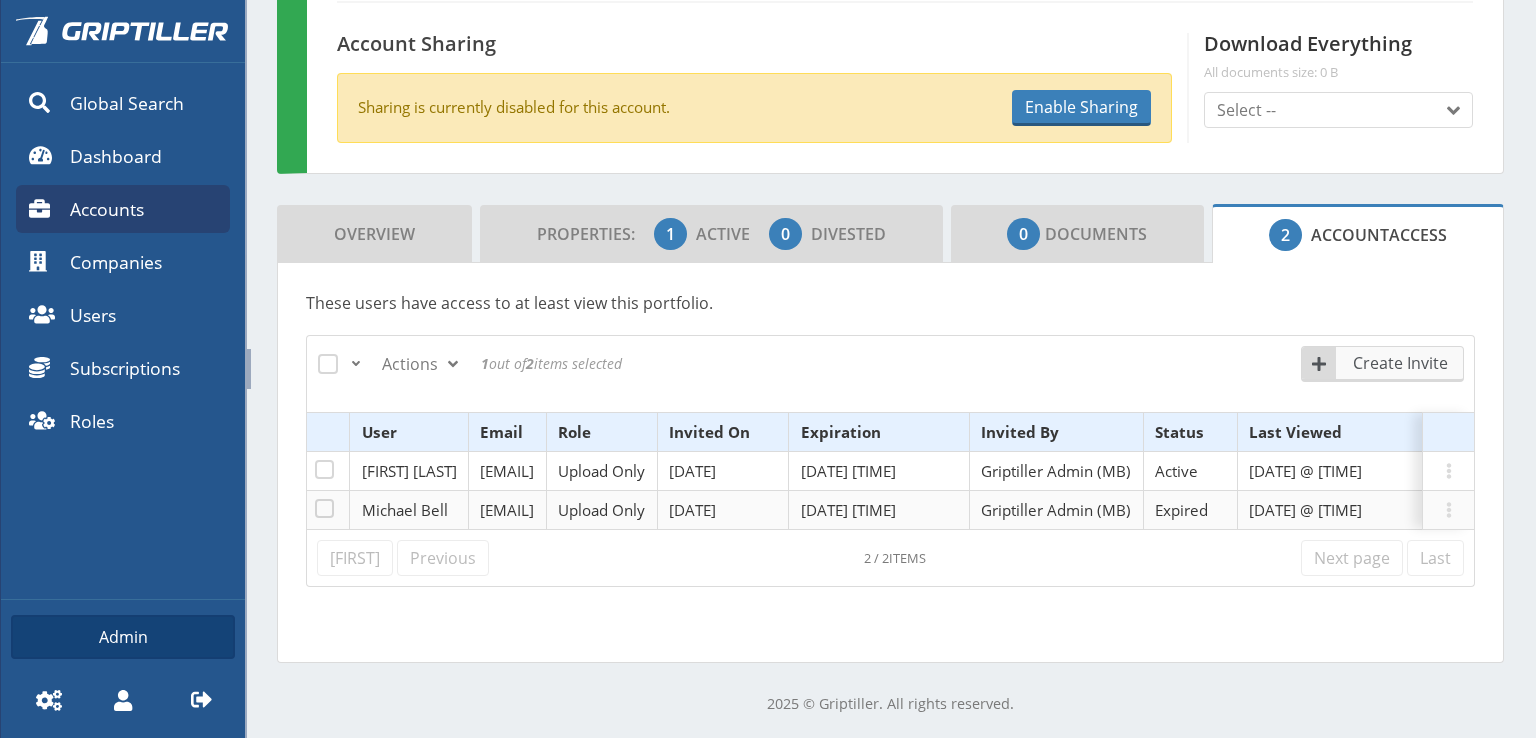 click on "Create Invite" at bounding box center (1401, 363) 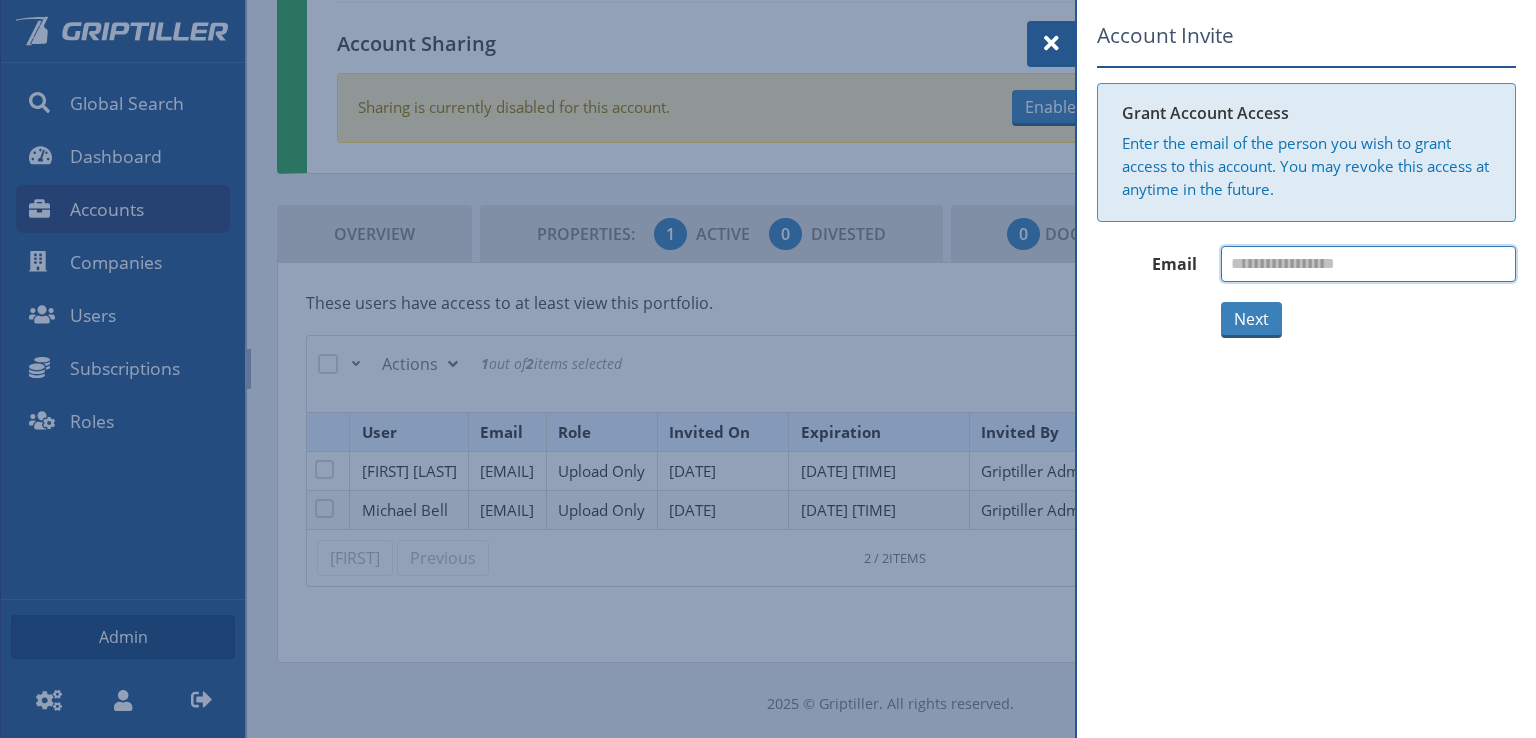 click at bounding box center (1368, 264) 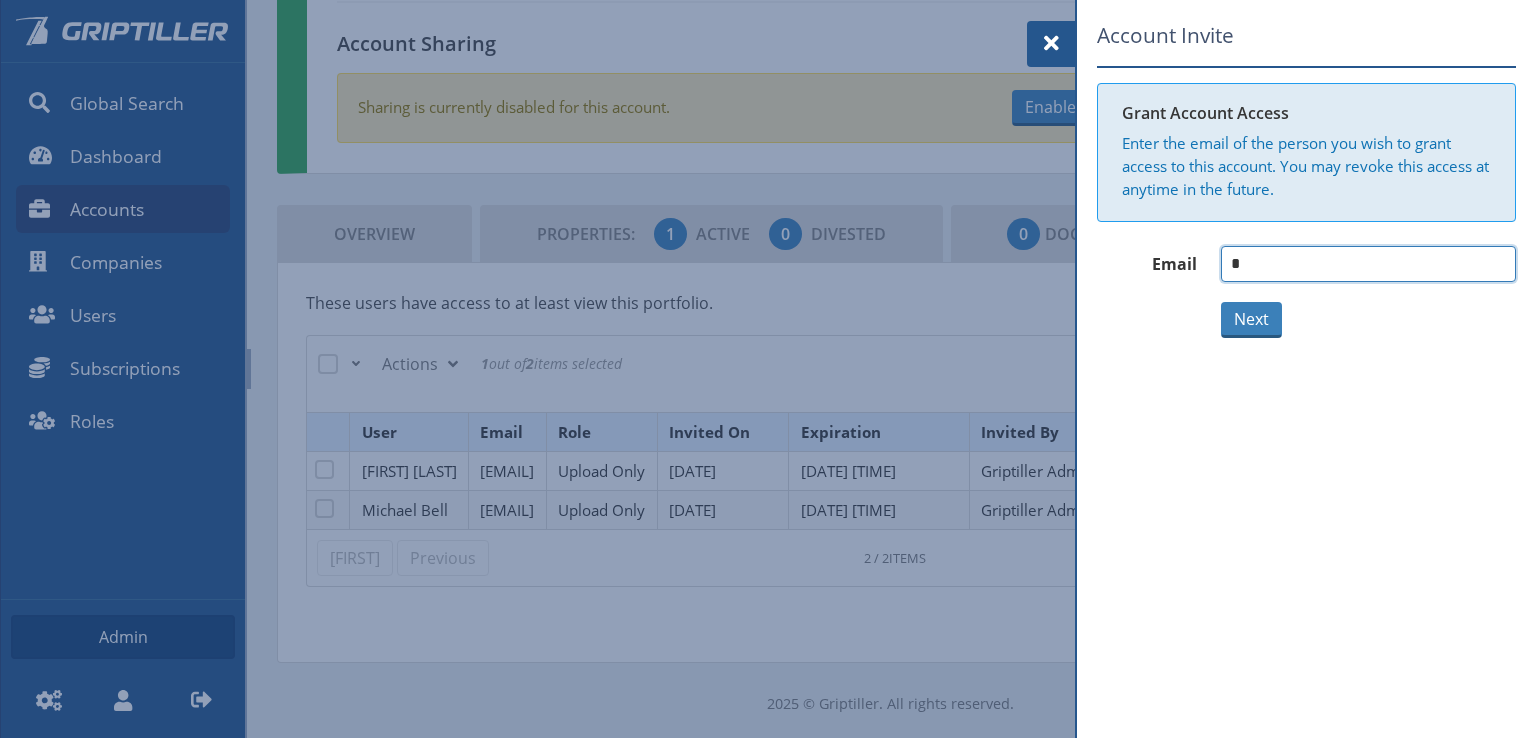 type on "*" 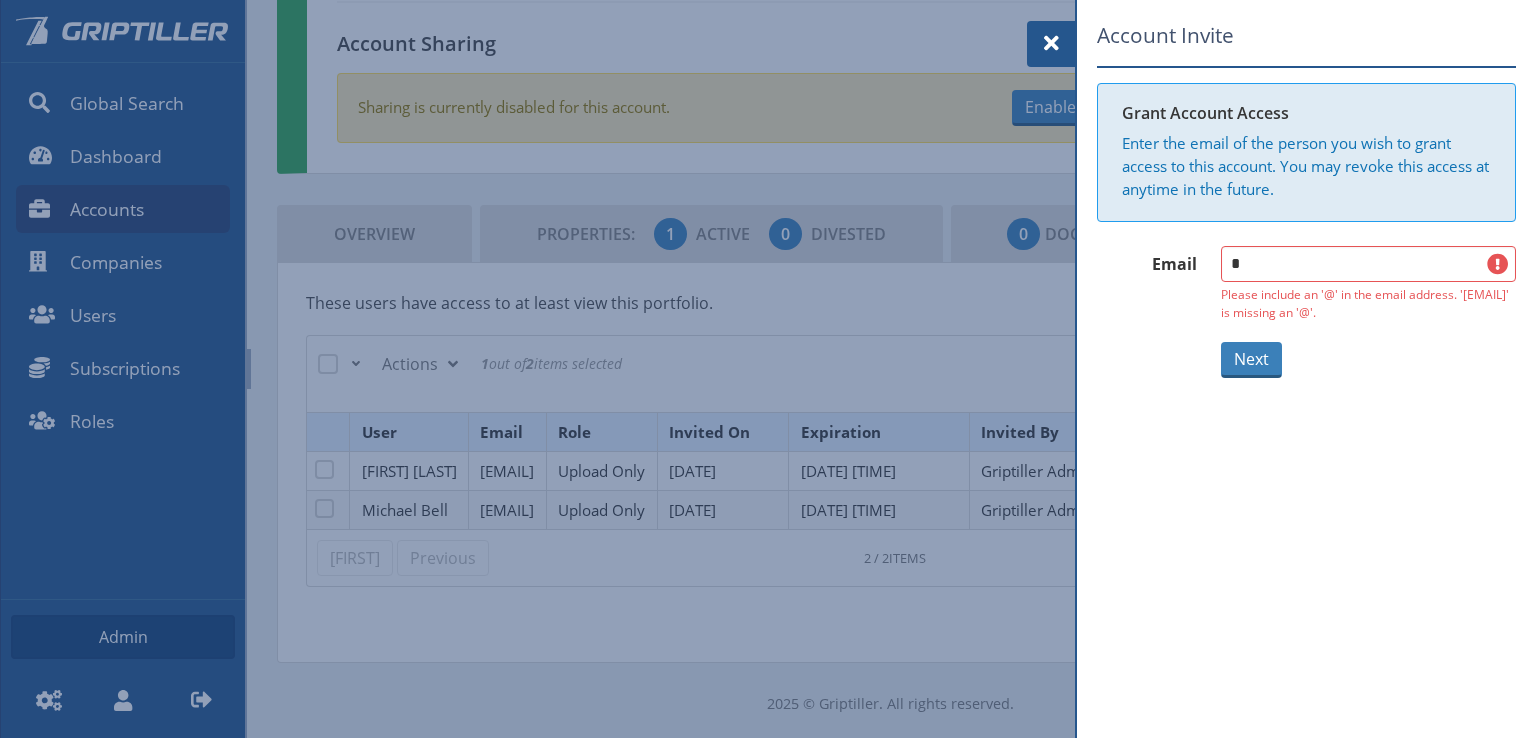 click at bounding box center (1051, 43) 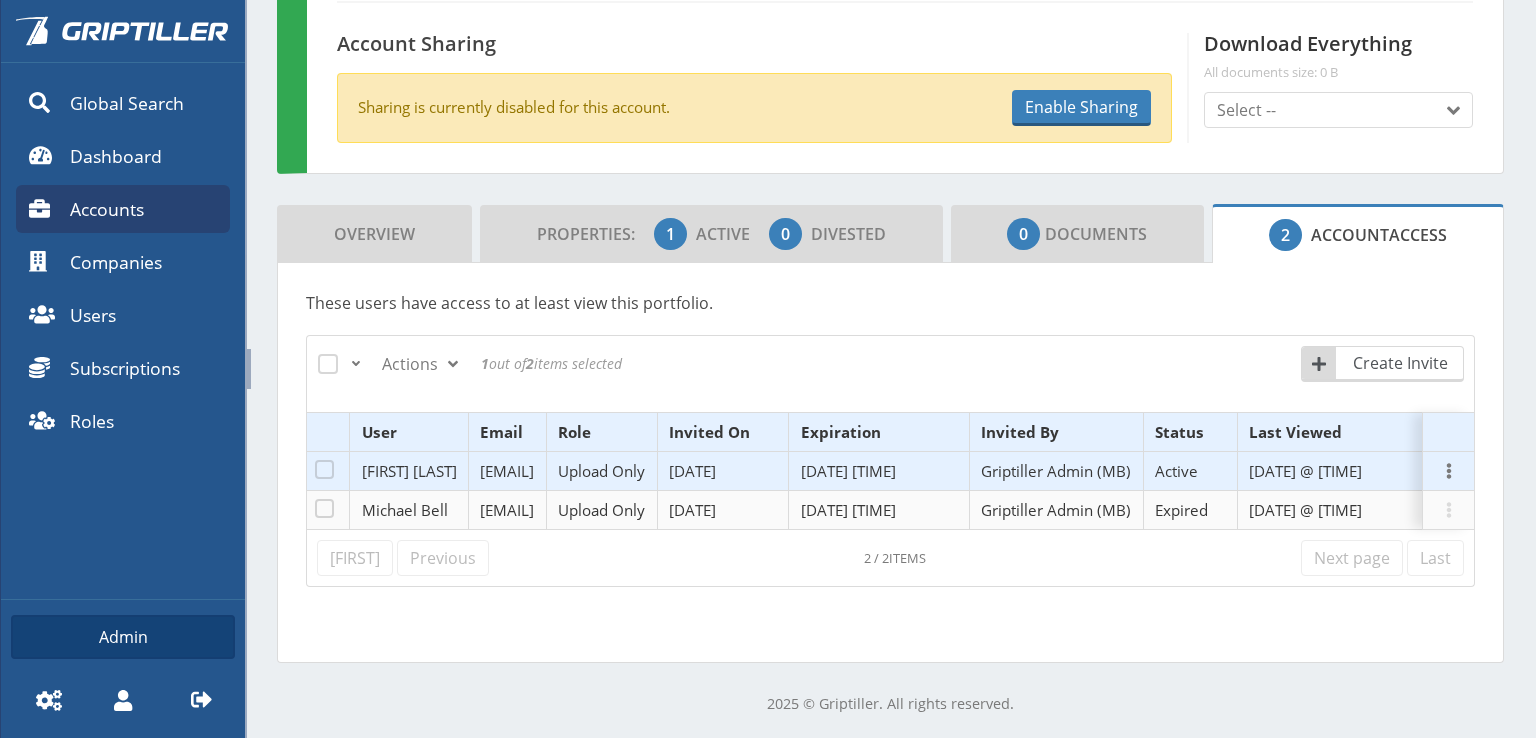click at bounding box center (1449, 471) 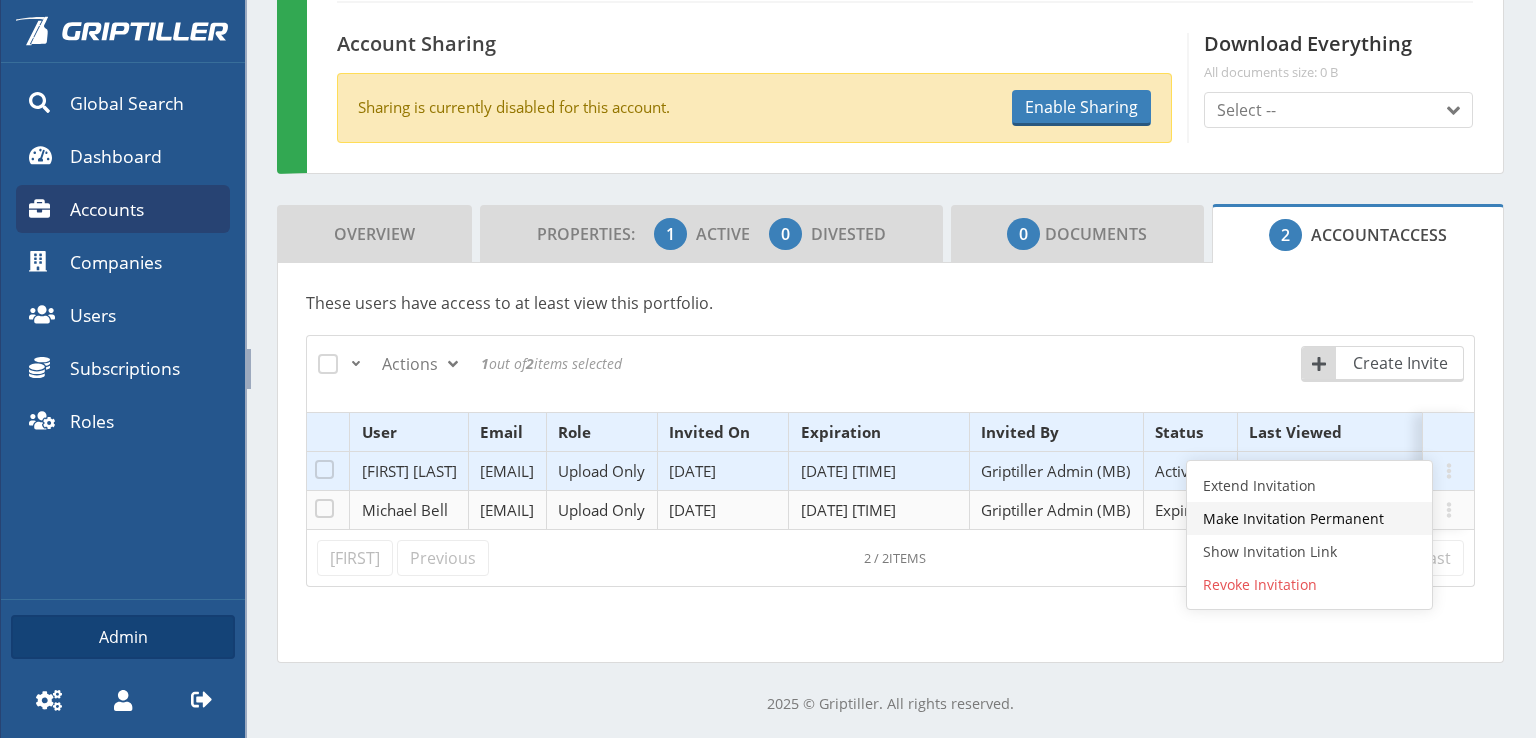 click on "Make Invitation Permanent" at bounding box center [1309, 518] 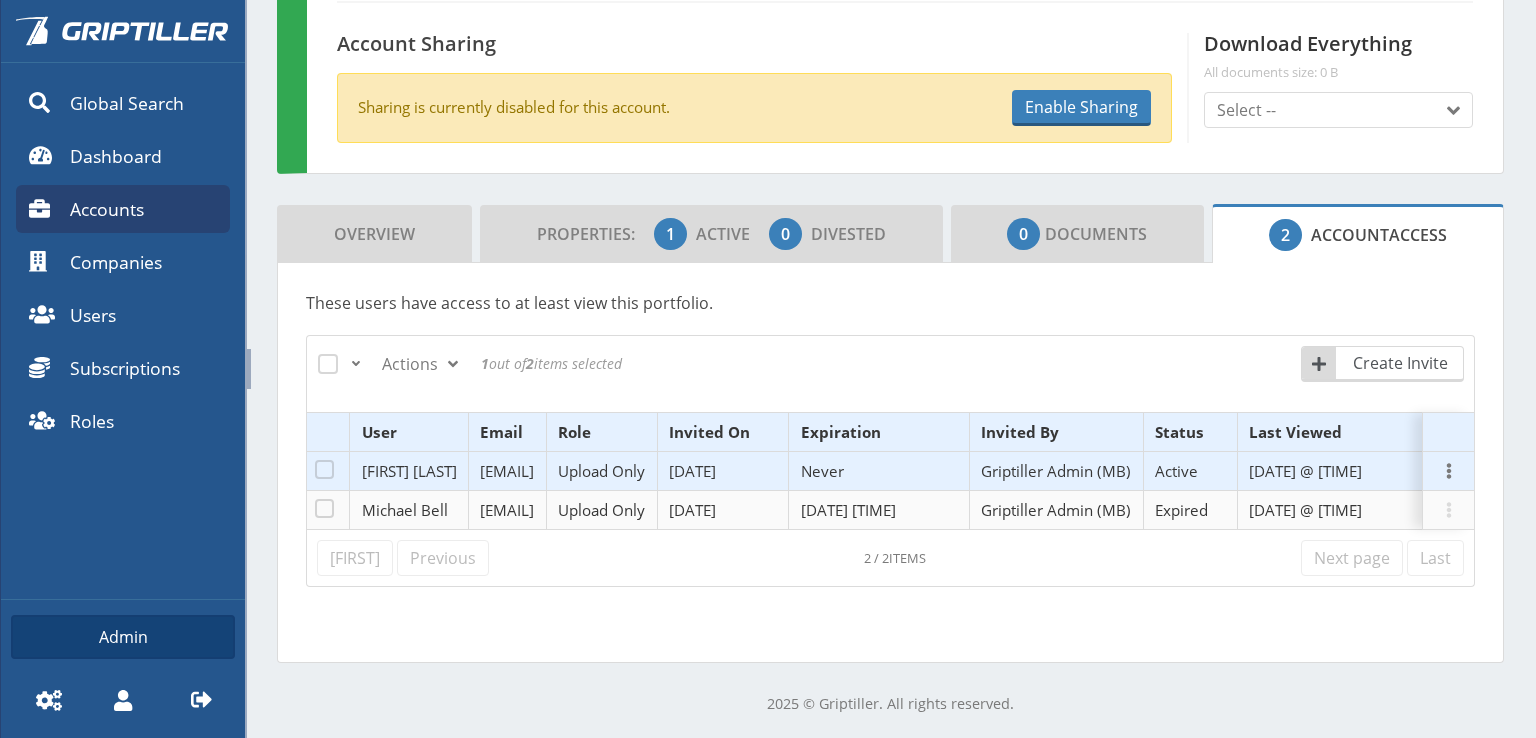 click at bounding box center (1449, 471) 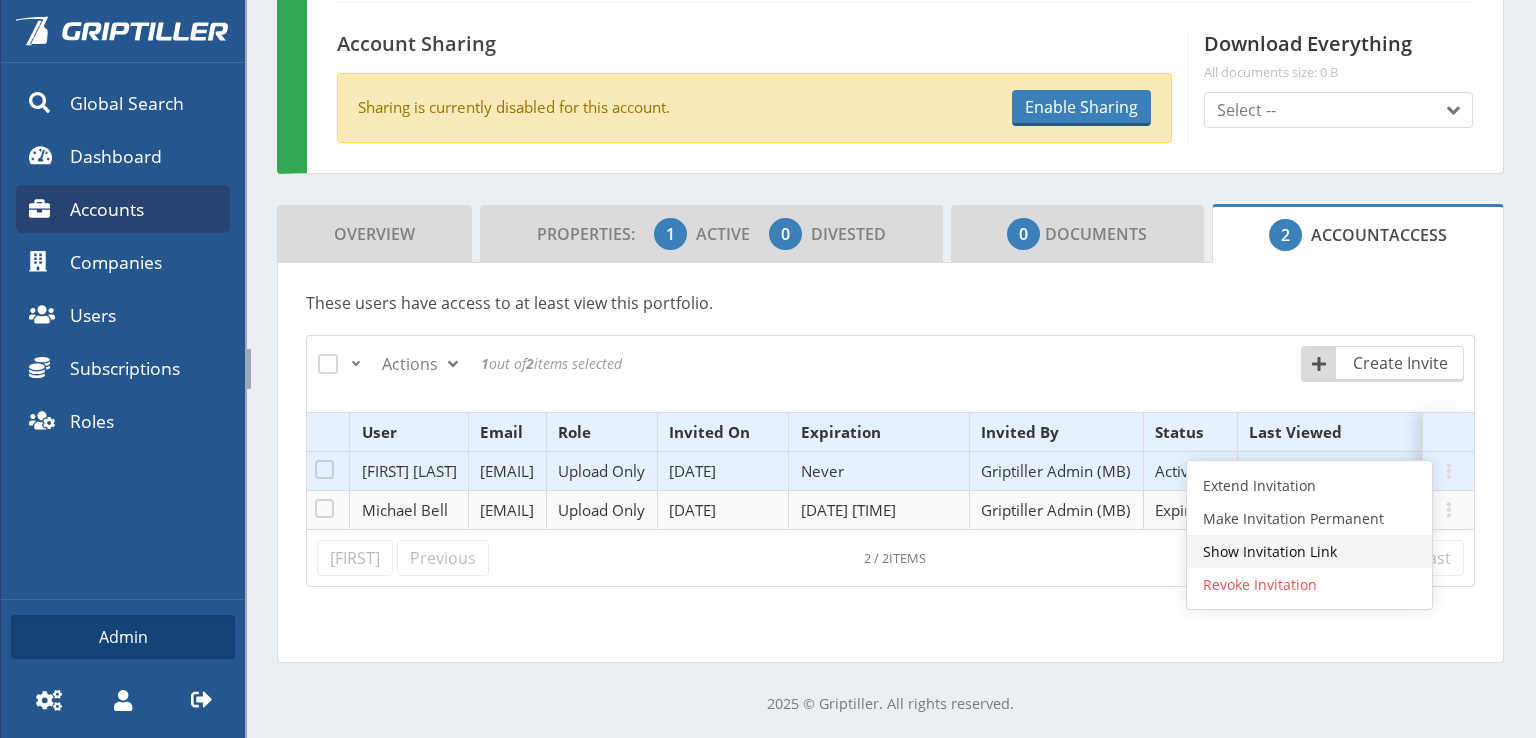 click on "Show Invitation Link" at bounding box center (1309, 551) 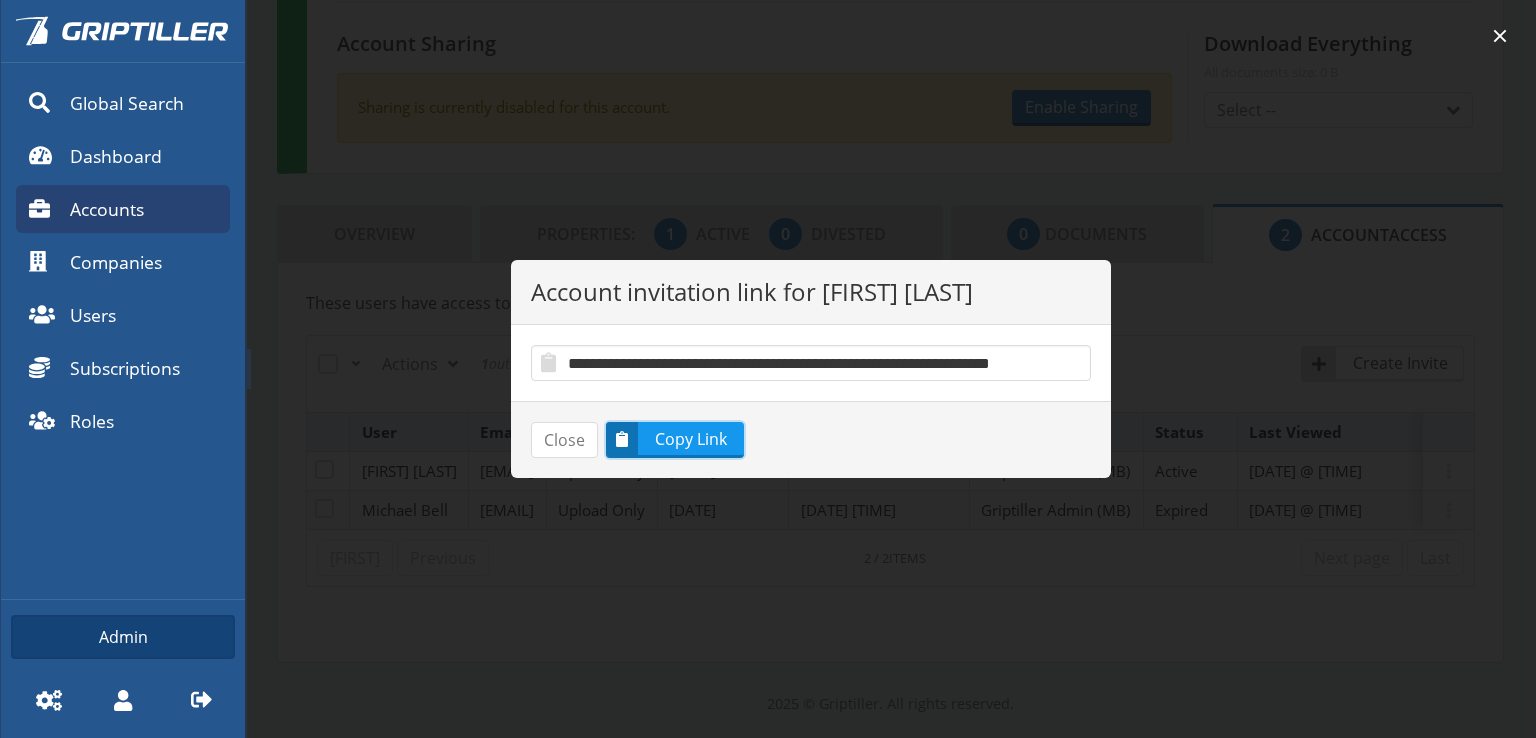 click on "Copy Link" at bounding box center (692, 439) 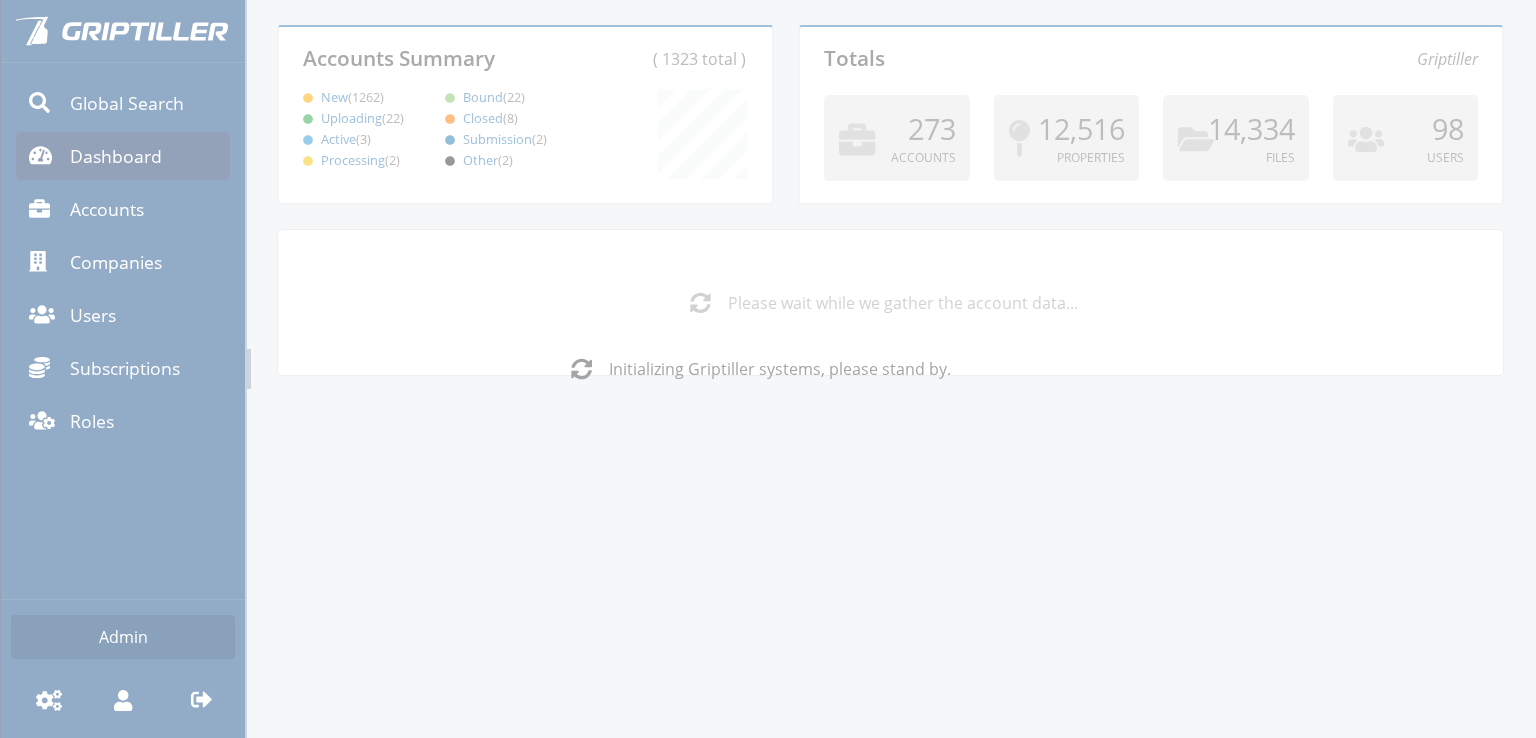 scroll, scrollTop: 0, scrollLeft: 0, axis: both 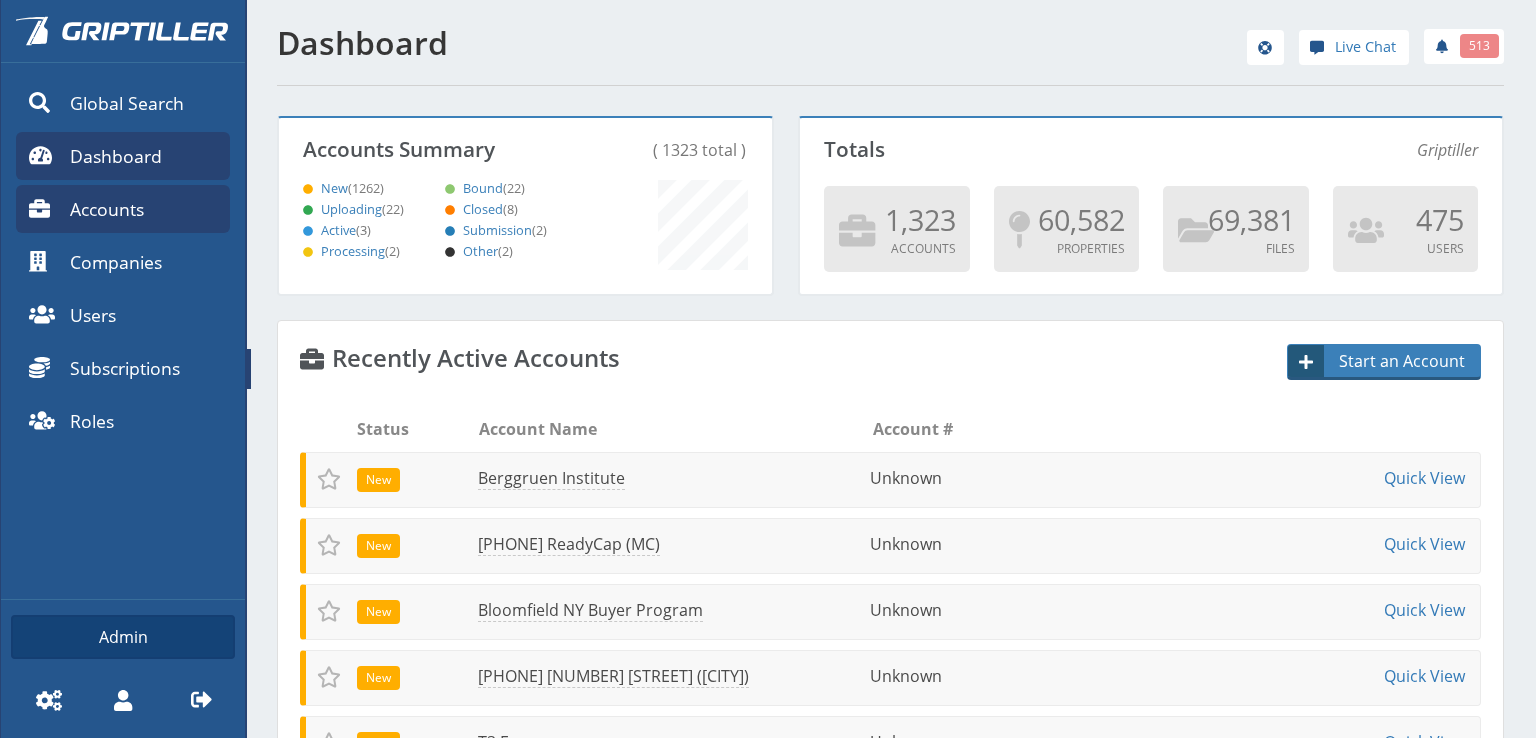 click on "Accounts" at bounding box center [107, 209] 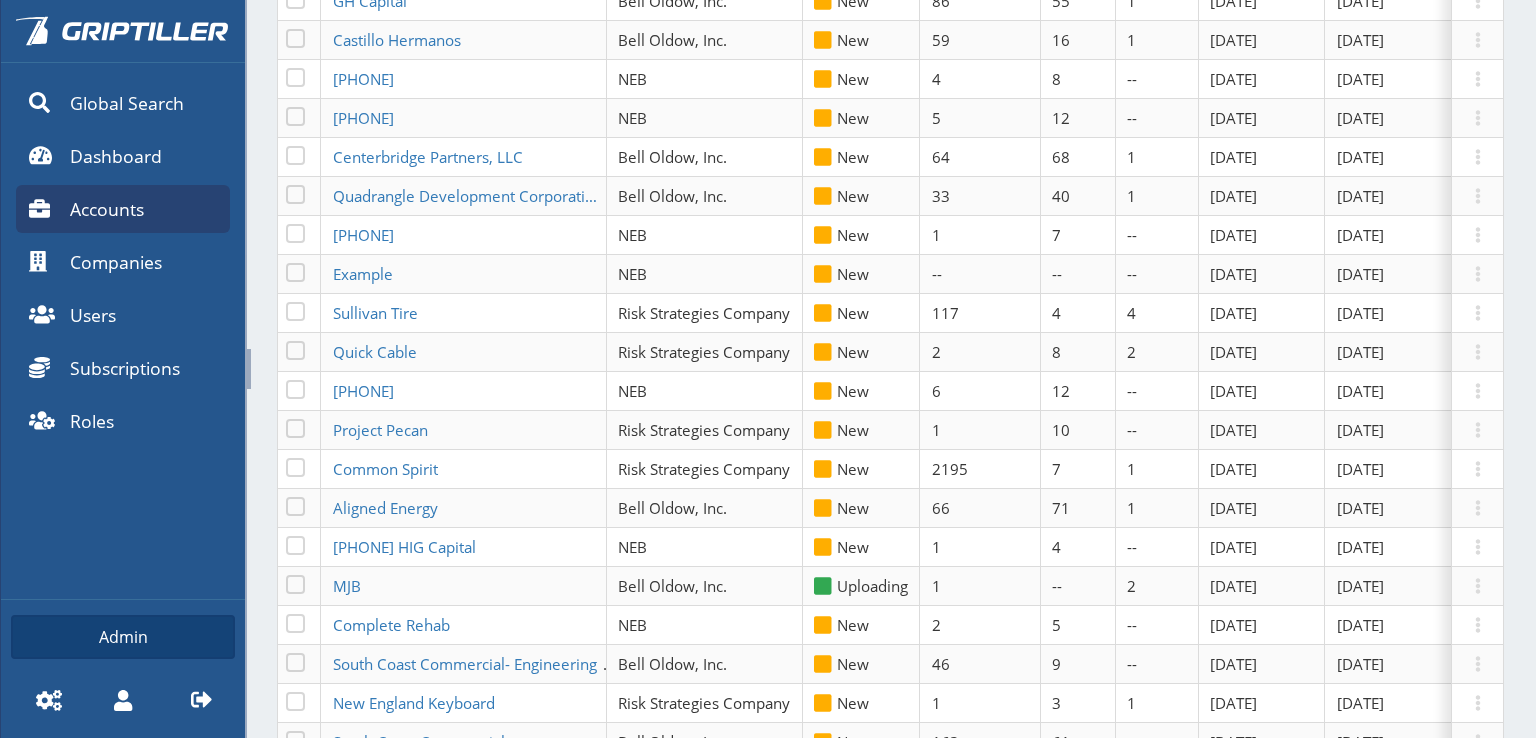 scroll, scrollTop: 1900, scrollLeft: 0, axis: vertical 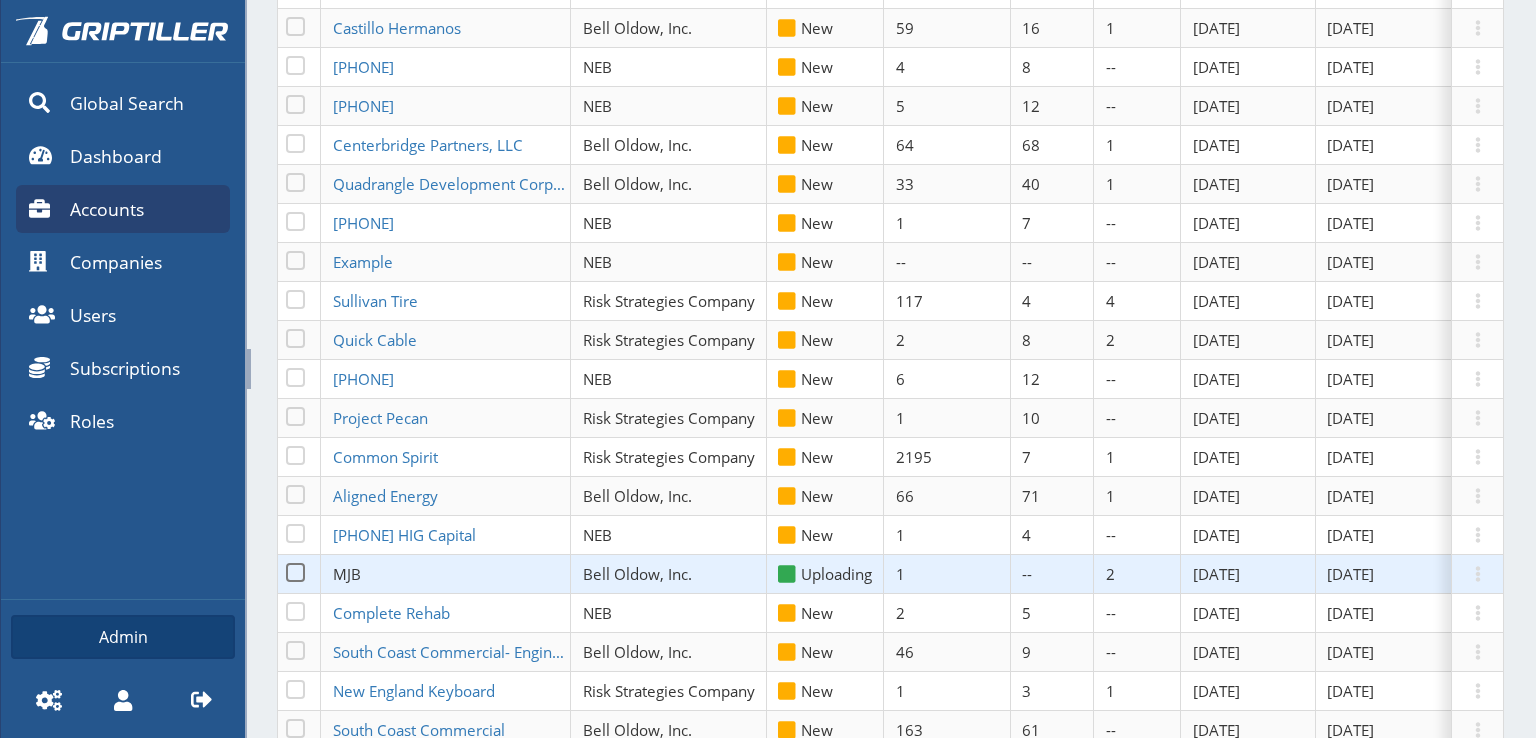 click on "MJB" at bounding box center (347, 574) 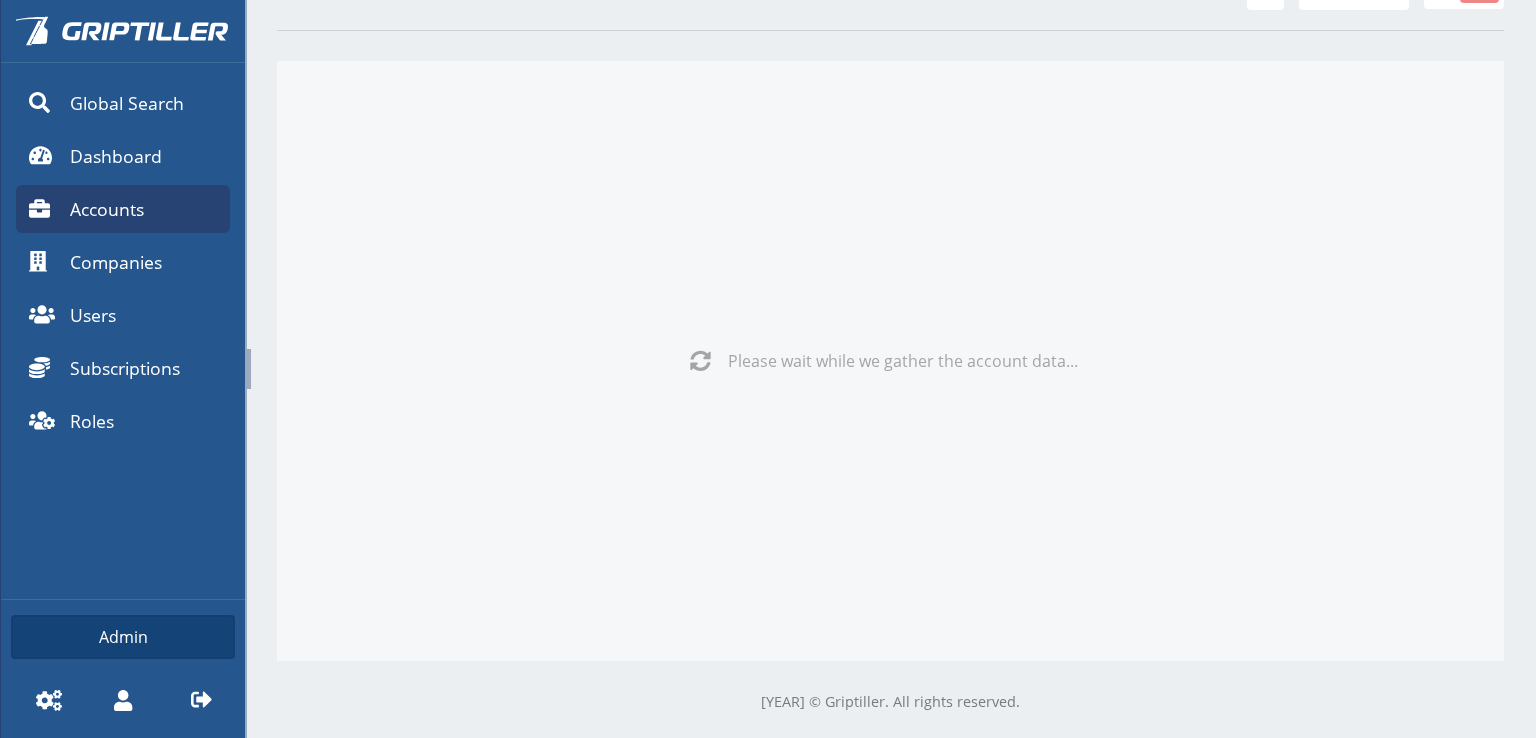 scroll, scrollTop: 232, scrollLeft: 0, axis: vertical 